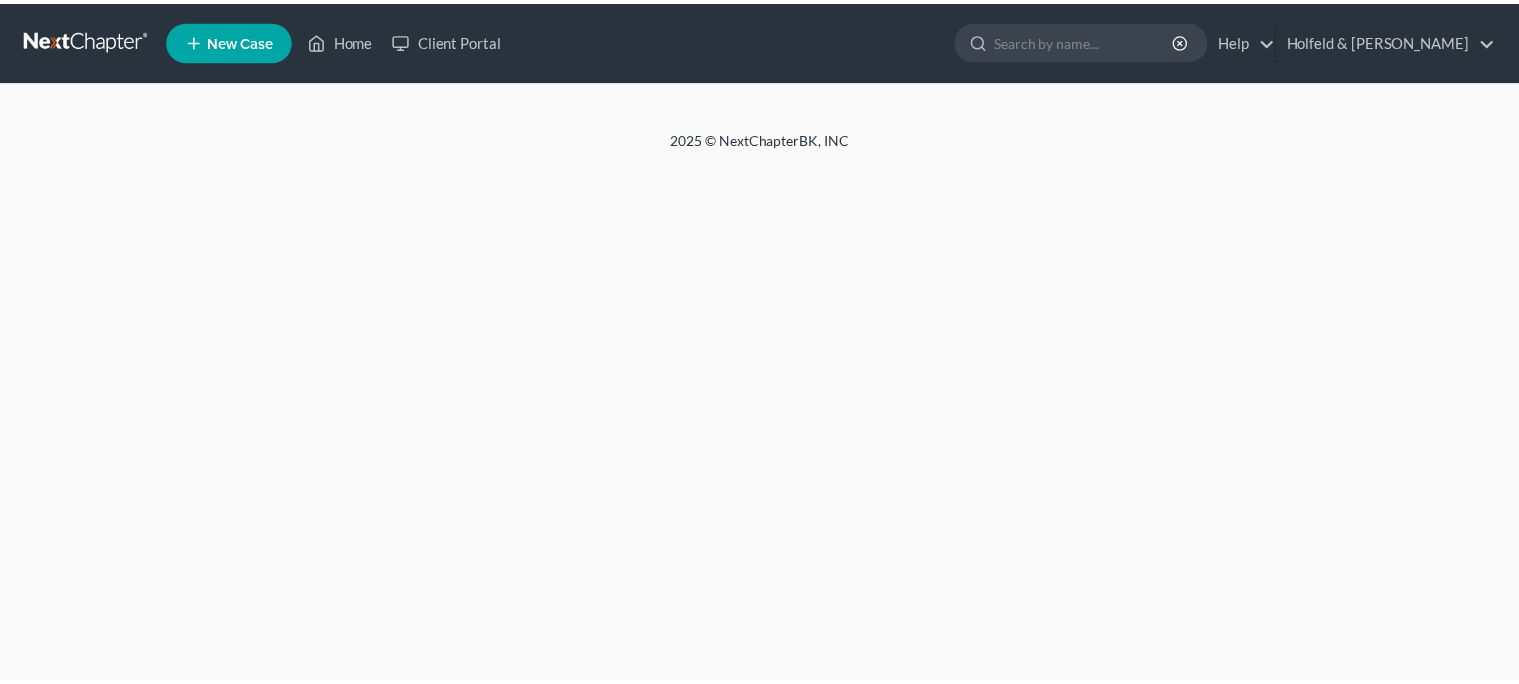scroll, scrollTop: 0, scrollLeft: 0, axis: both 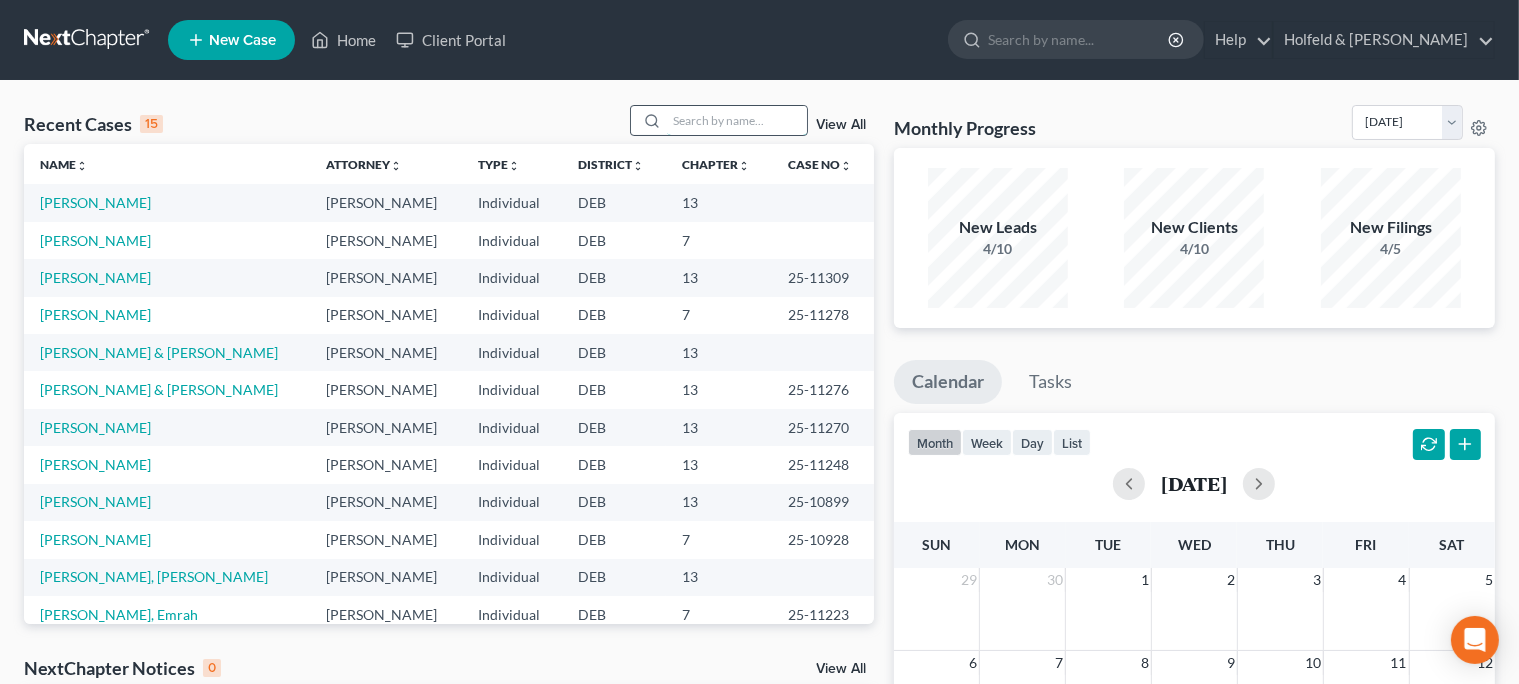 click at bounding box center (737, 120) 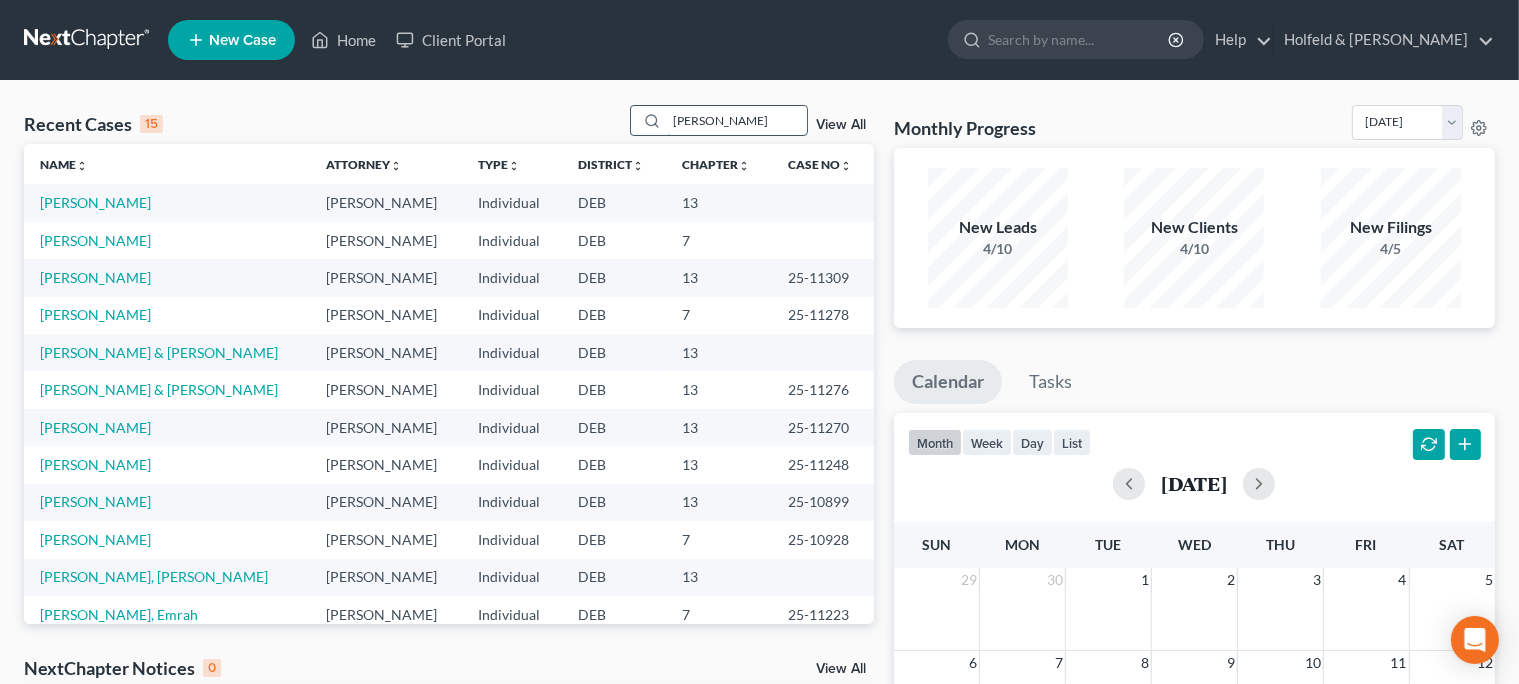 type on "[PERSON_NAME]" 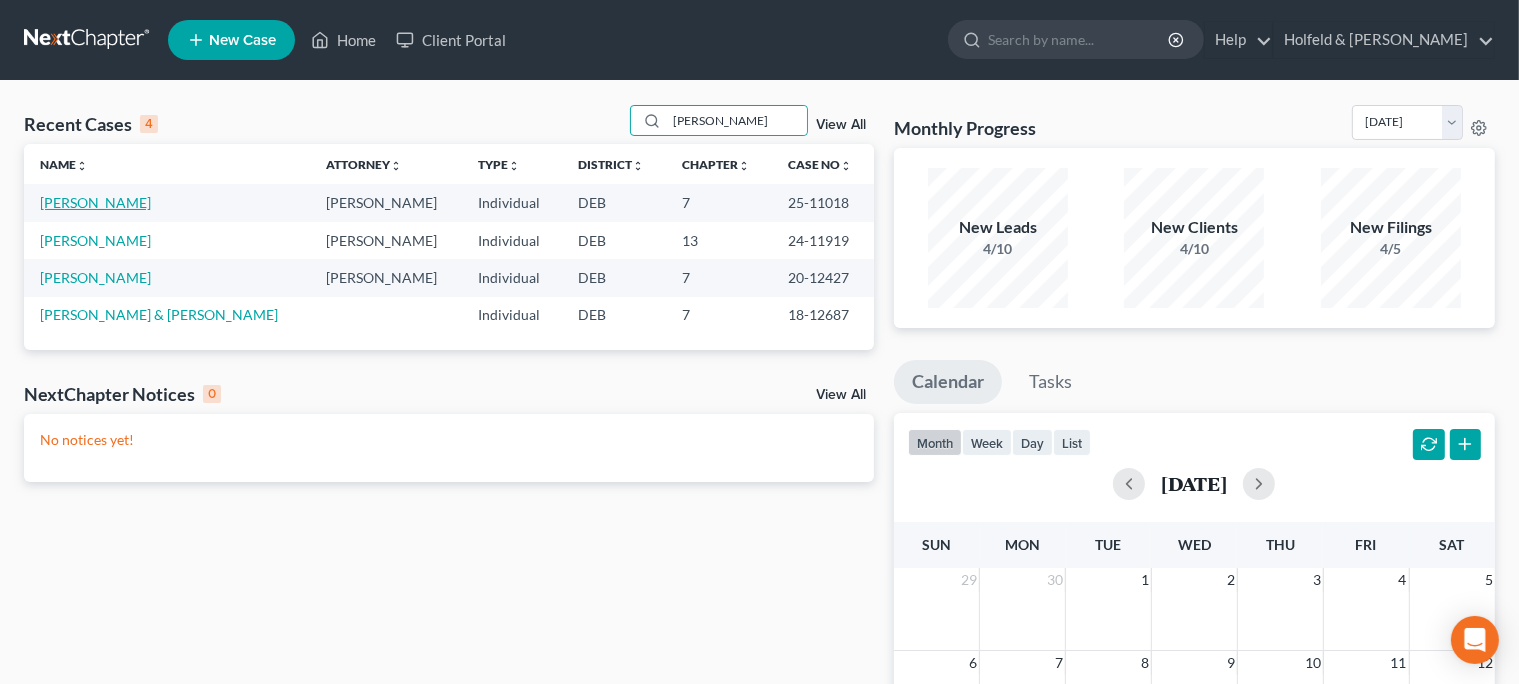 click on "[PERSON_NAME]" at bounding box center (95, 202) 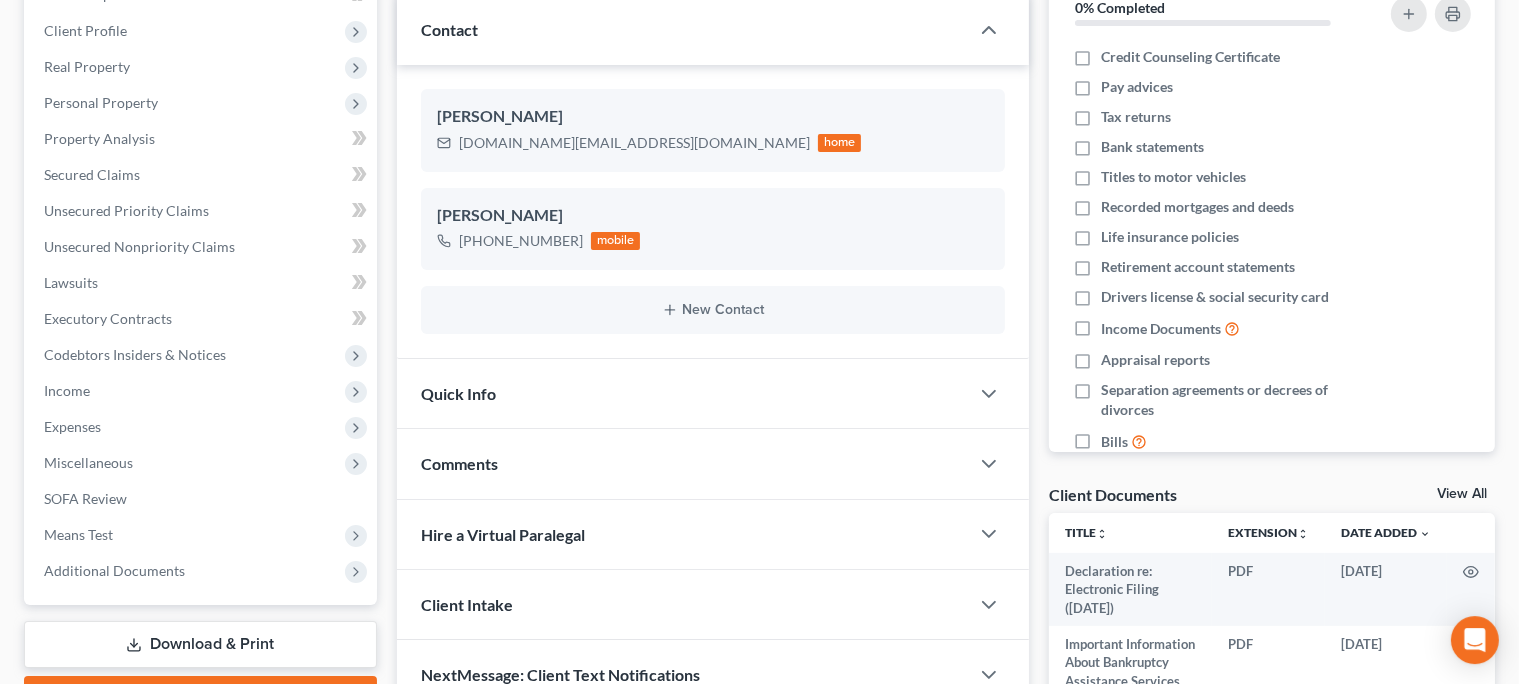 scroll, scrollTop: 270, scrollLeft: 0, axis: vertical 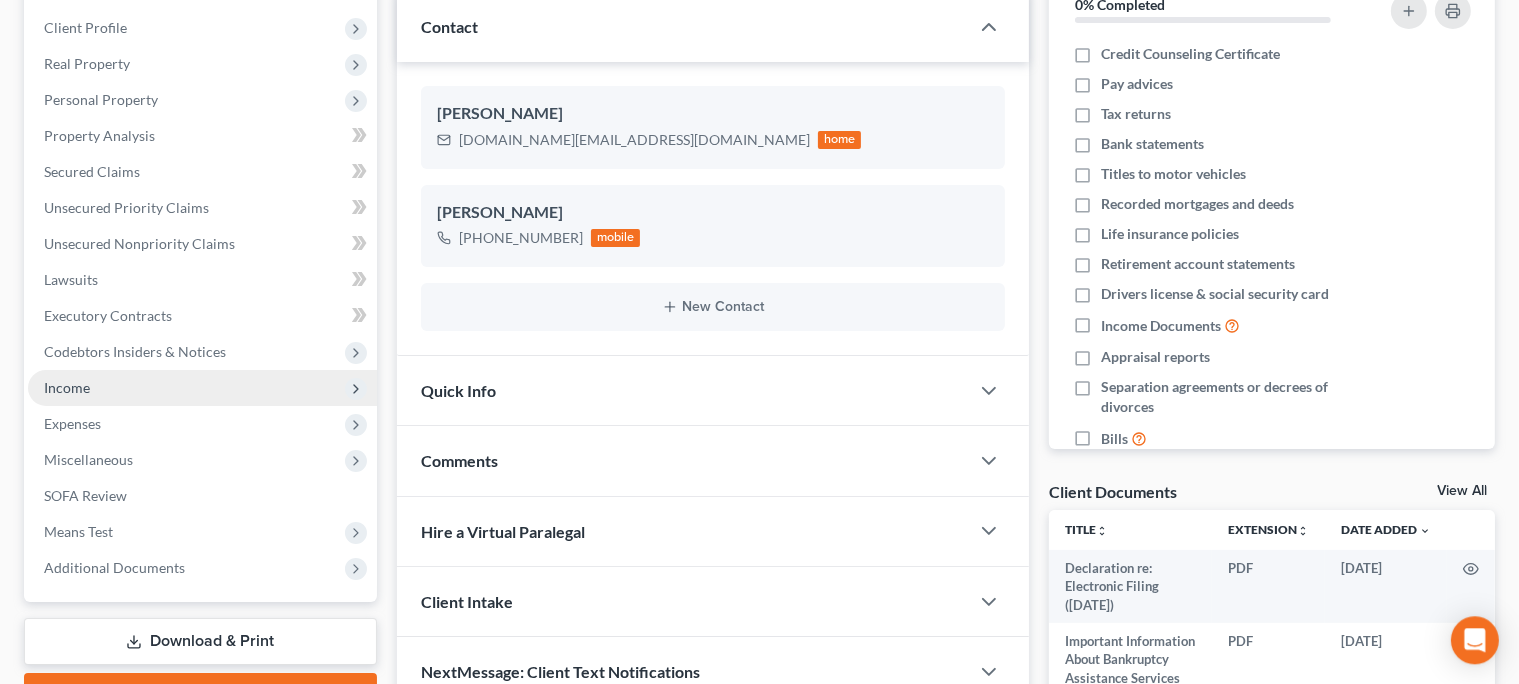 click on "Income" at bounding box center (202, 388) 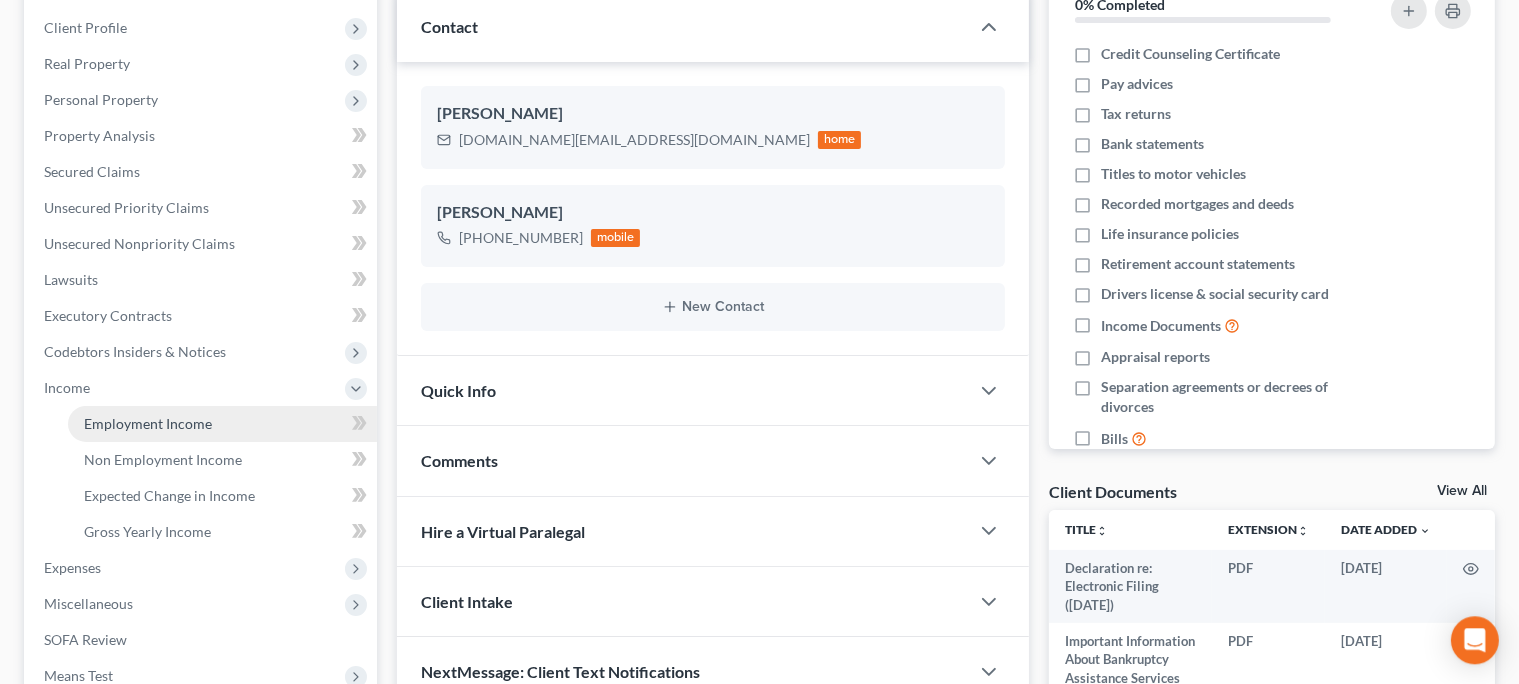 click on "Employment Income" at bounding box center (148, 423) 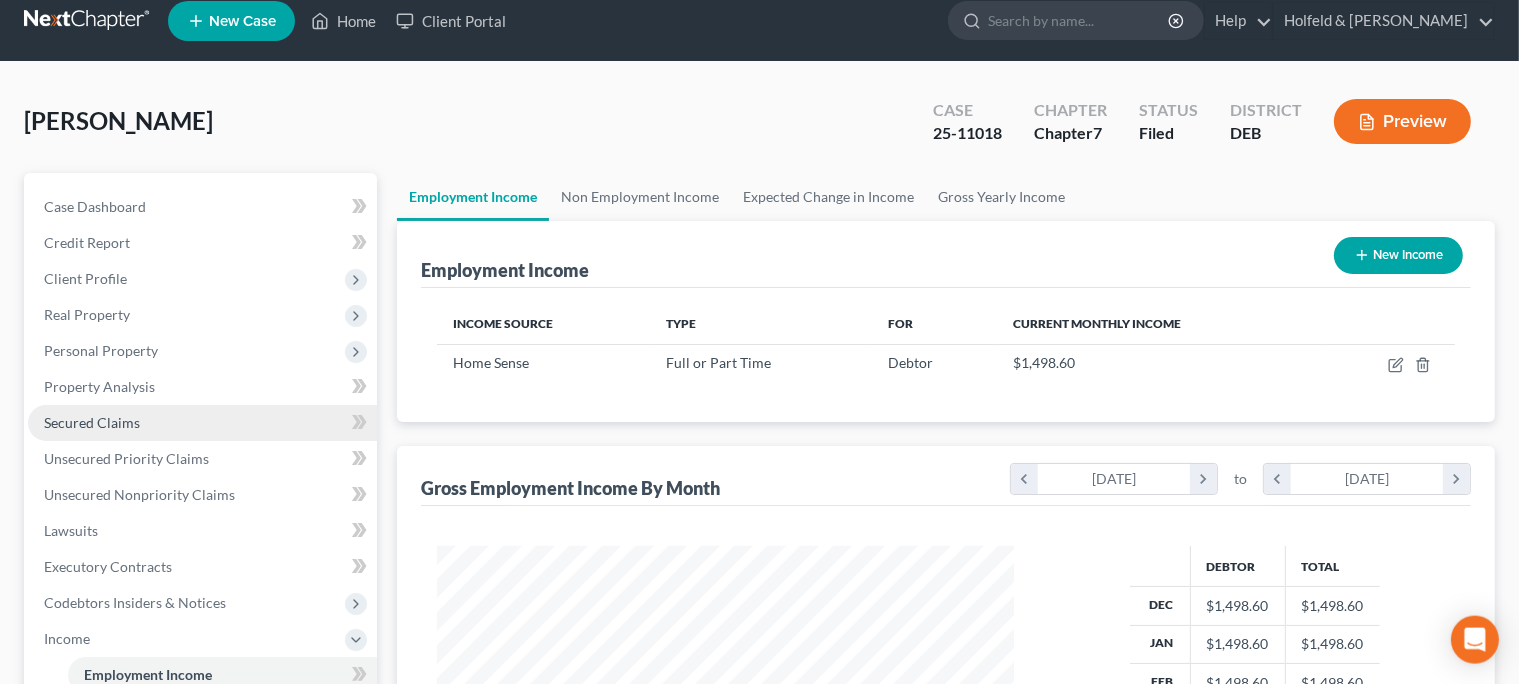 scroll, scrollTop: 4, scrollLeft: 0, axis: vertical 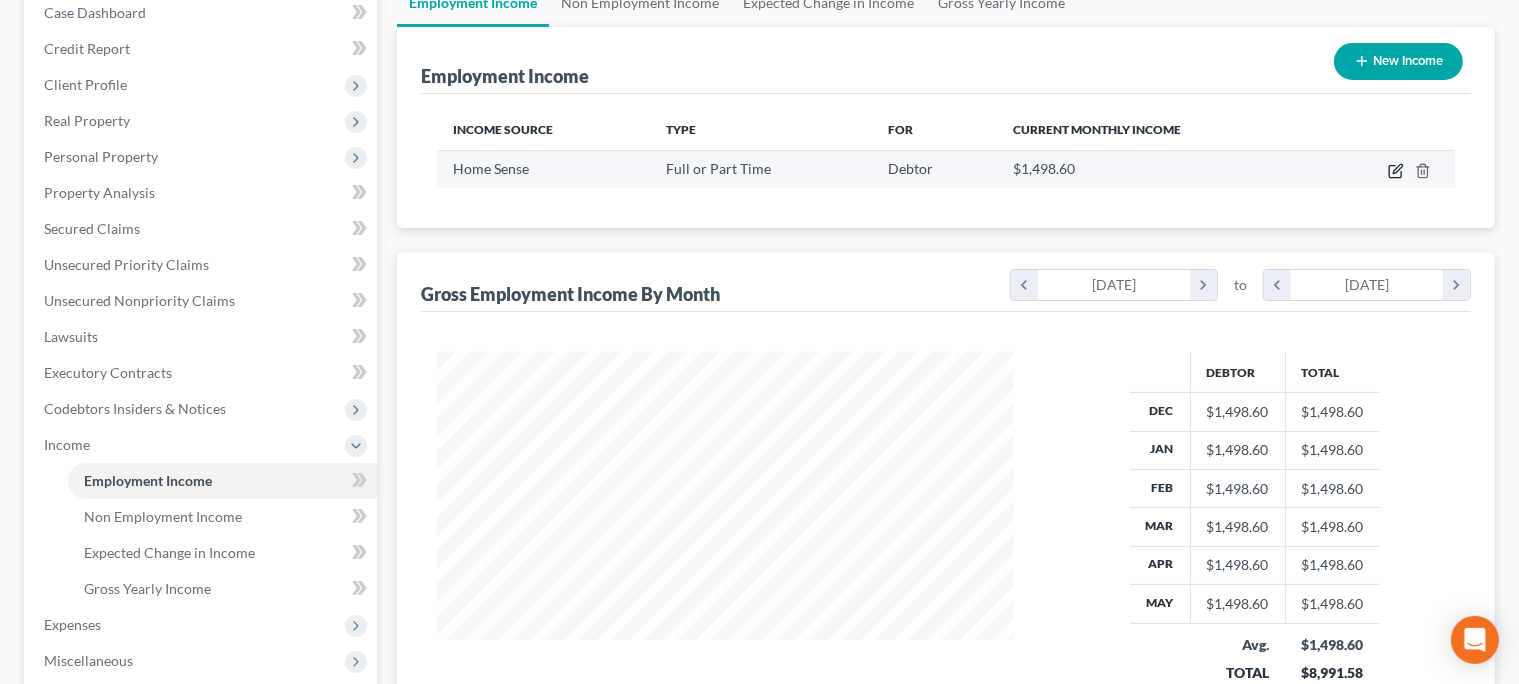 click 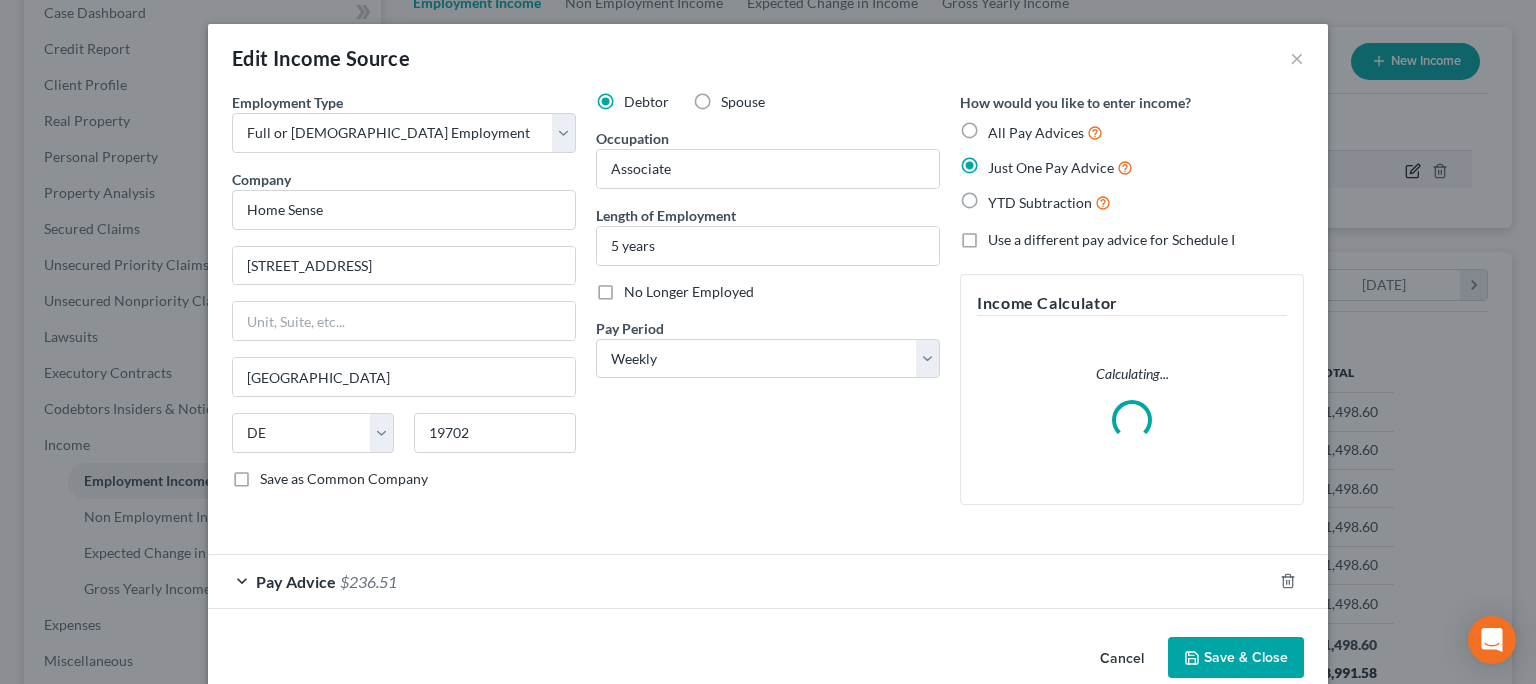 scroll, scrollTop: 999643, scrollLeft: 999375, axis: both 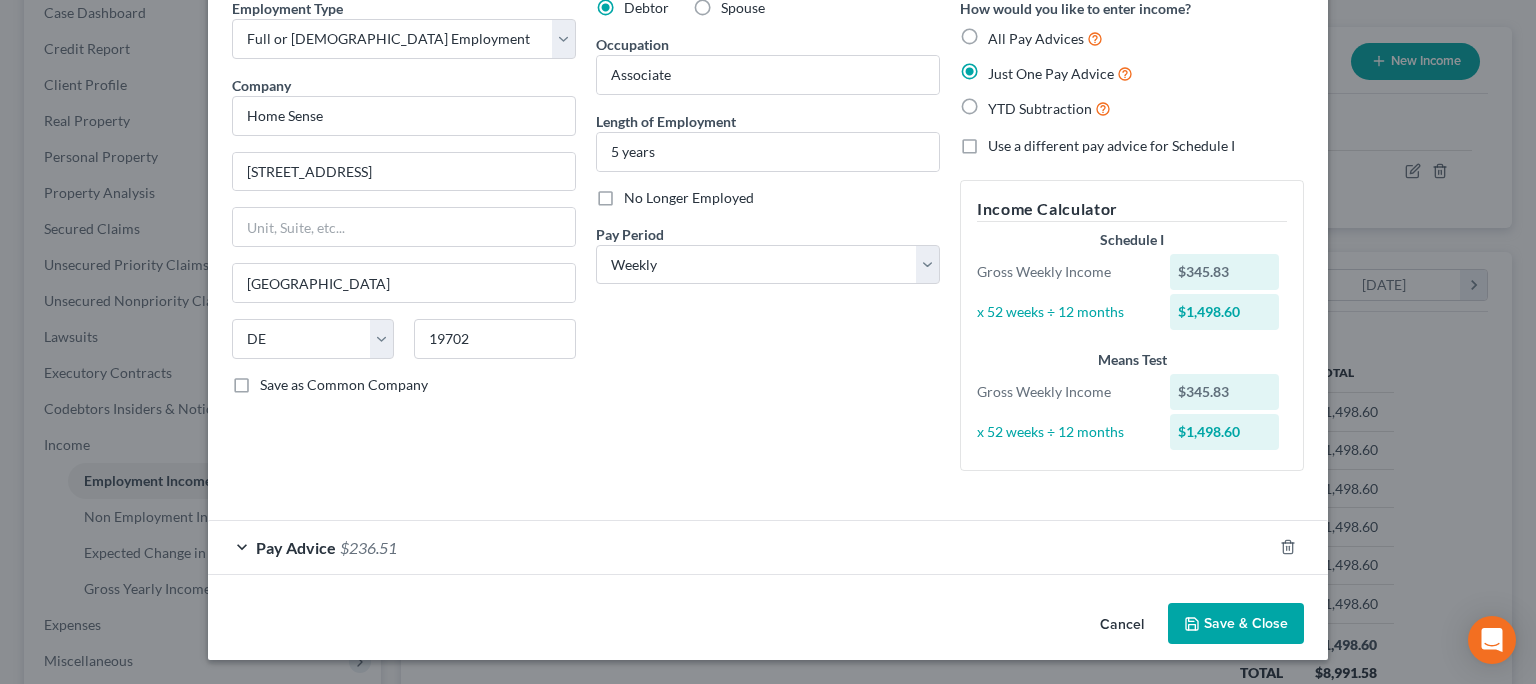 click on "Pay Advice $236.51" at bounding box center (740, 547) 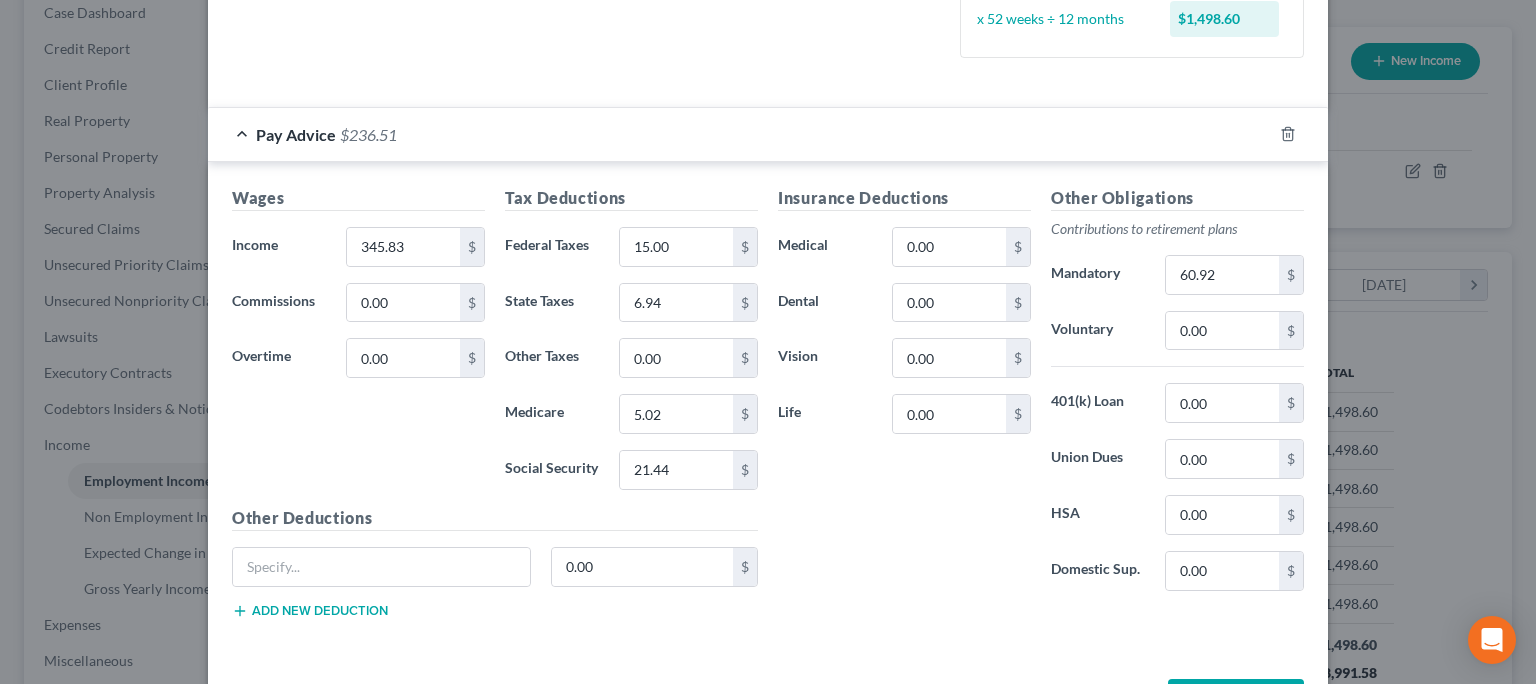 scroll, scrollTop: 484, scrollLeft: 0, axis: vertical 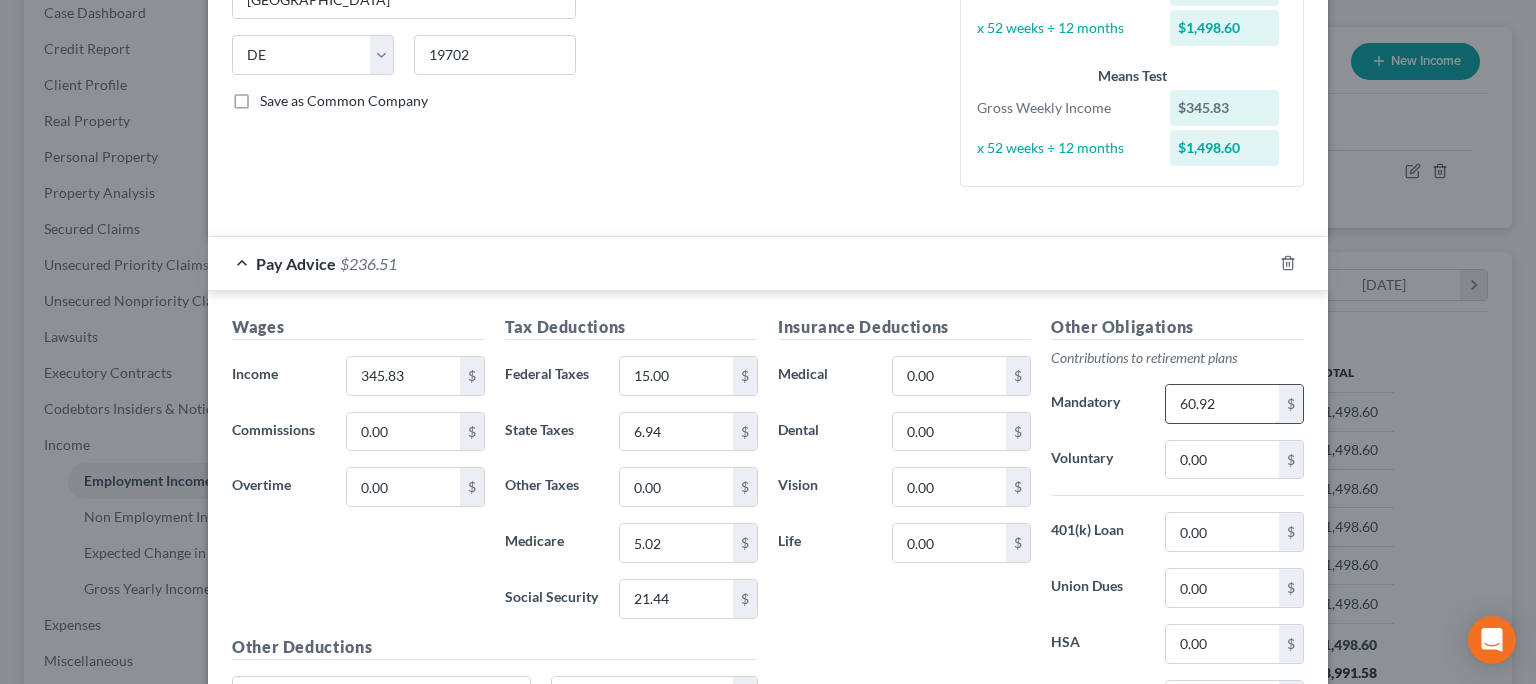 click on "60.92" at bounding box center (1222, 404) 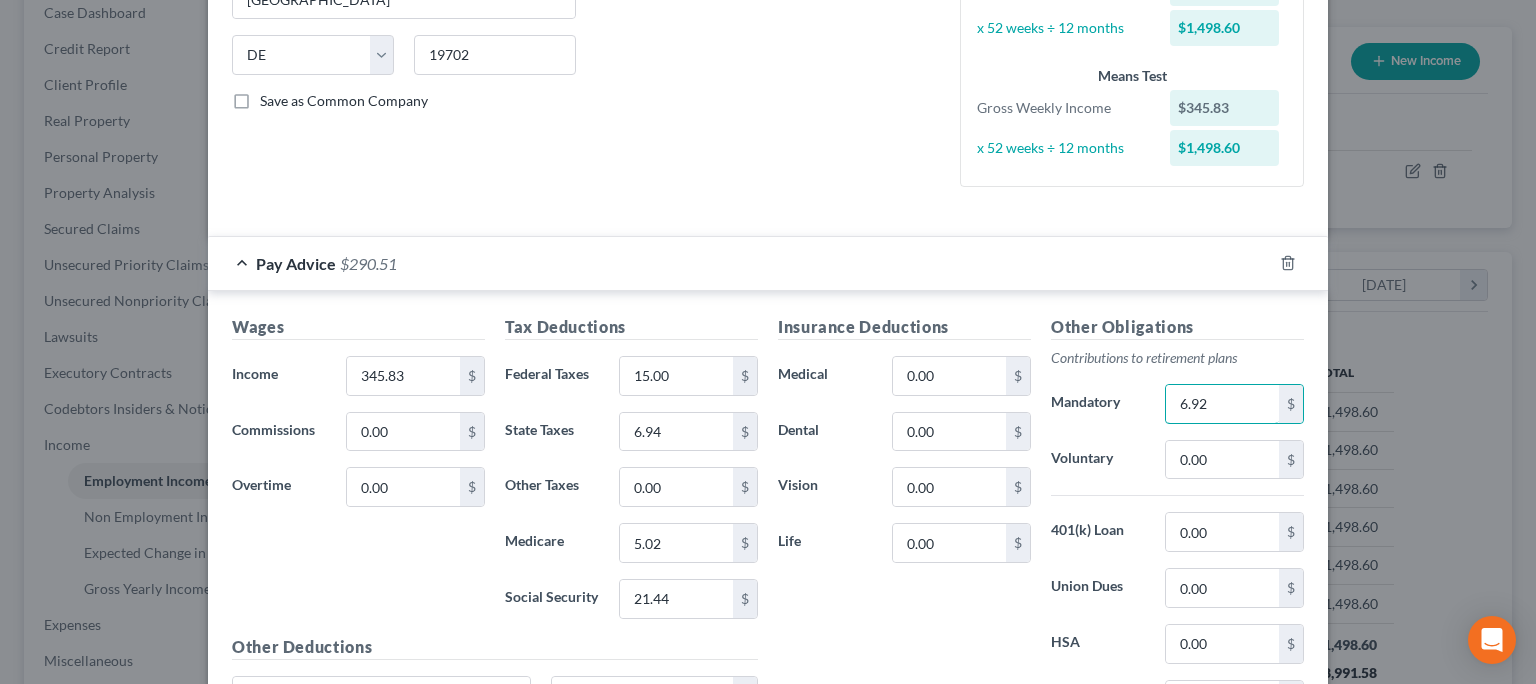 type on "6.92" 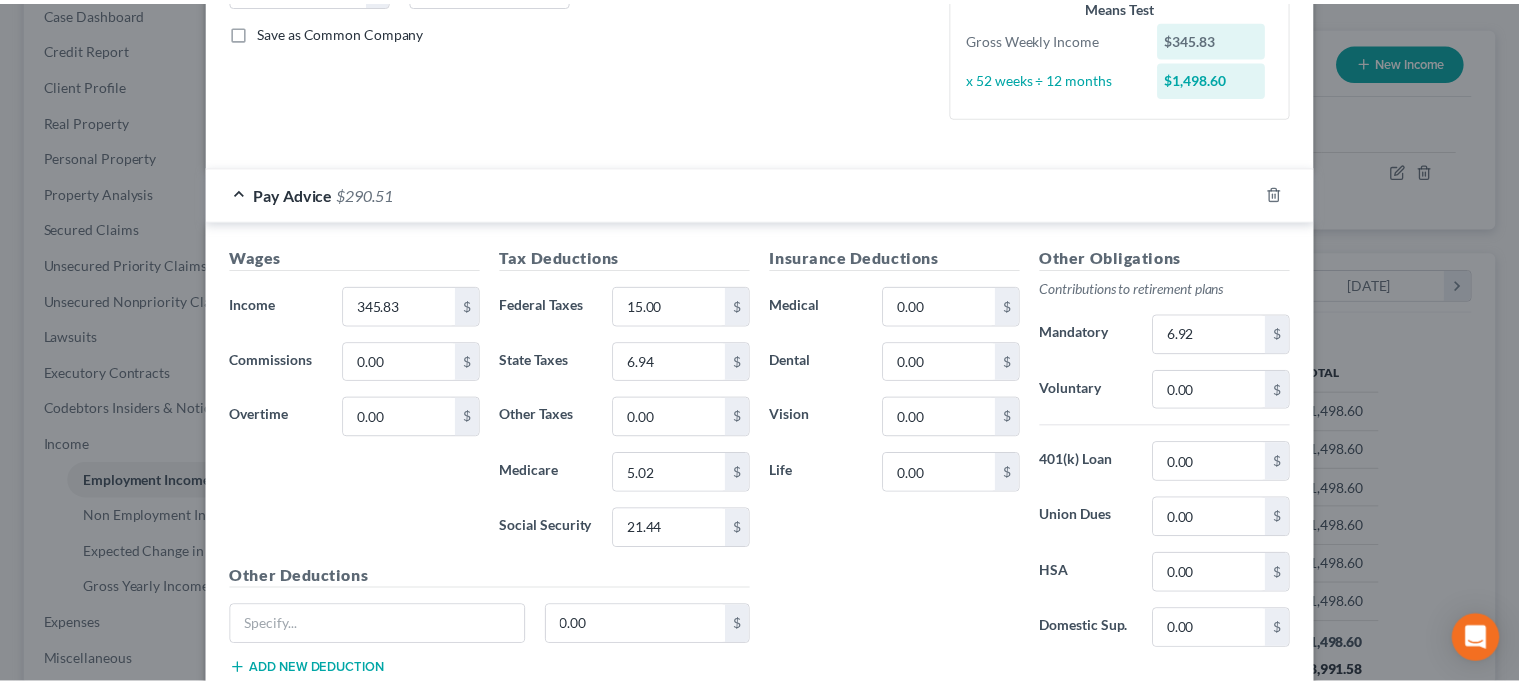 scroll, scrollTop: 579, scrollLeft: 0, axis: vertical 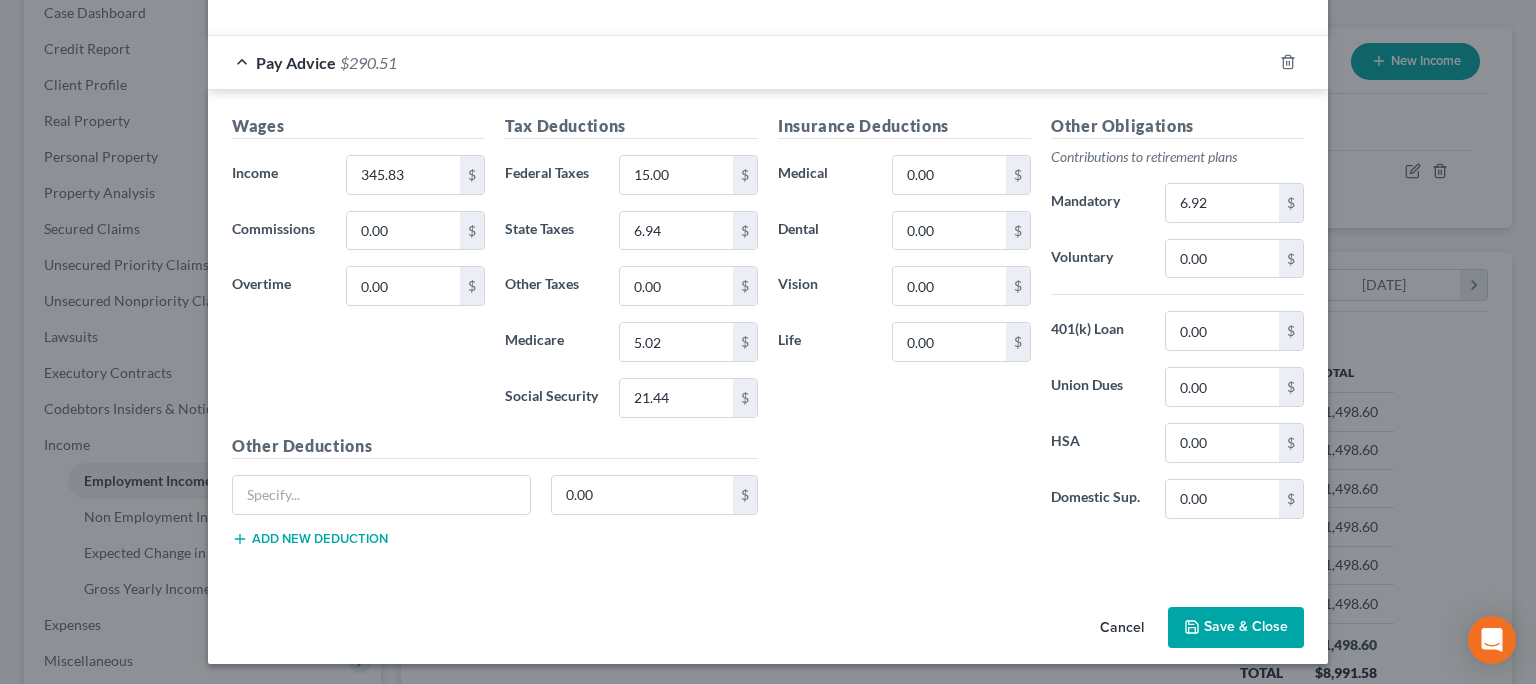 click on "Save & Close" at bounding box center (1236, 628) 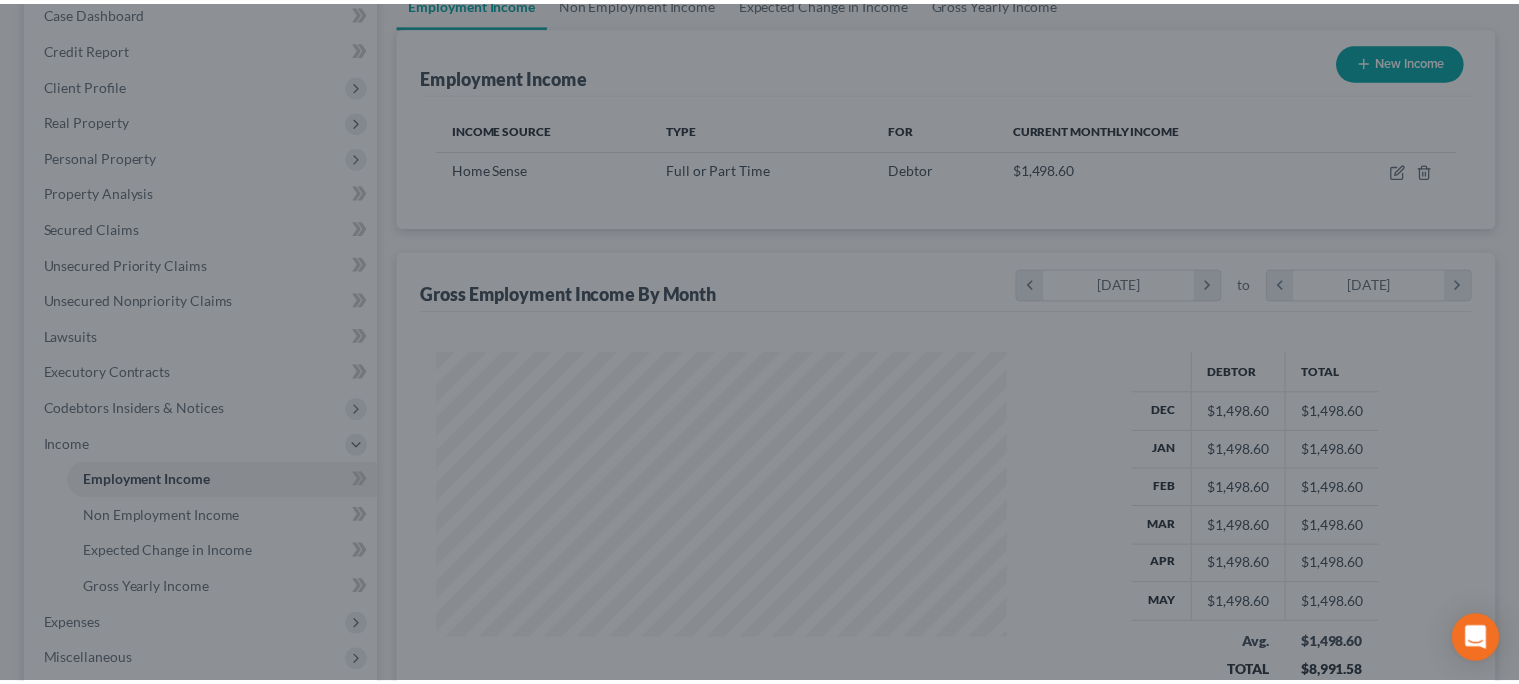scroll, scrollTop: 358, scrollLeft: 618, axis: both 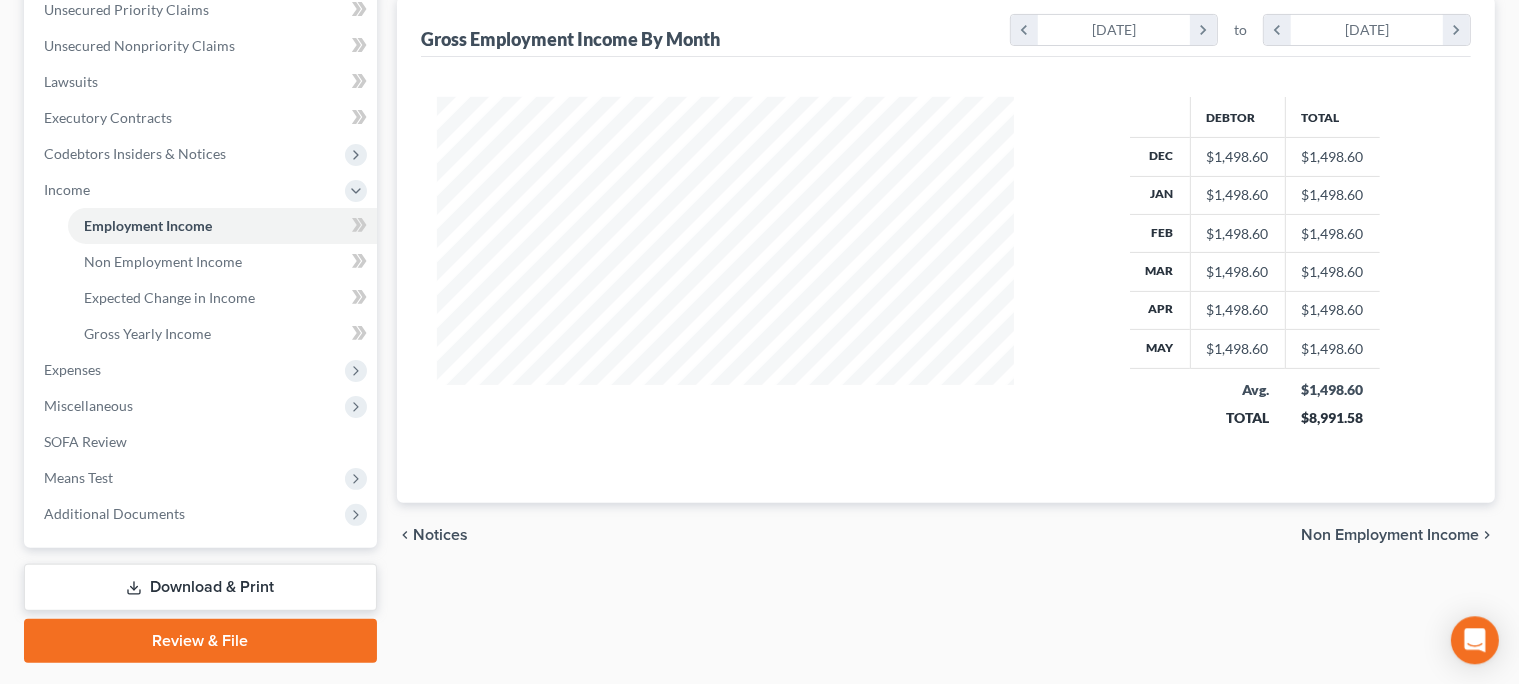 click on "Download & Print" at bounding box center [200, 587] 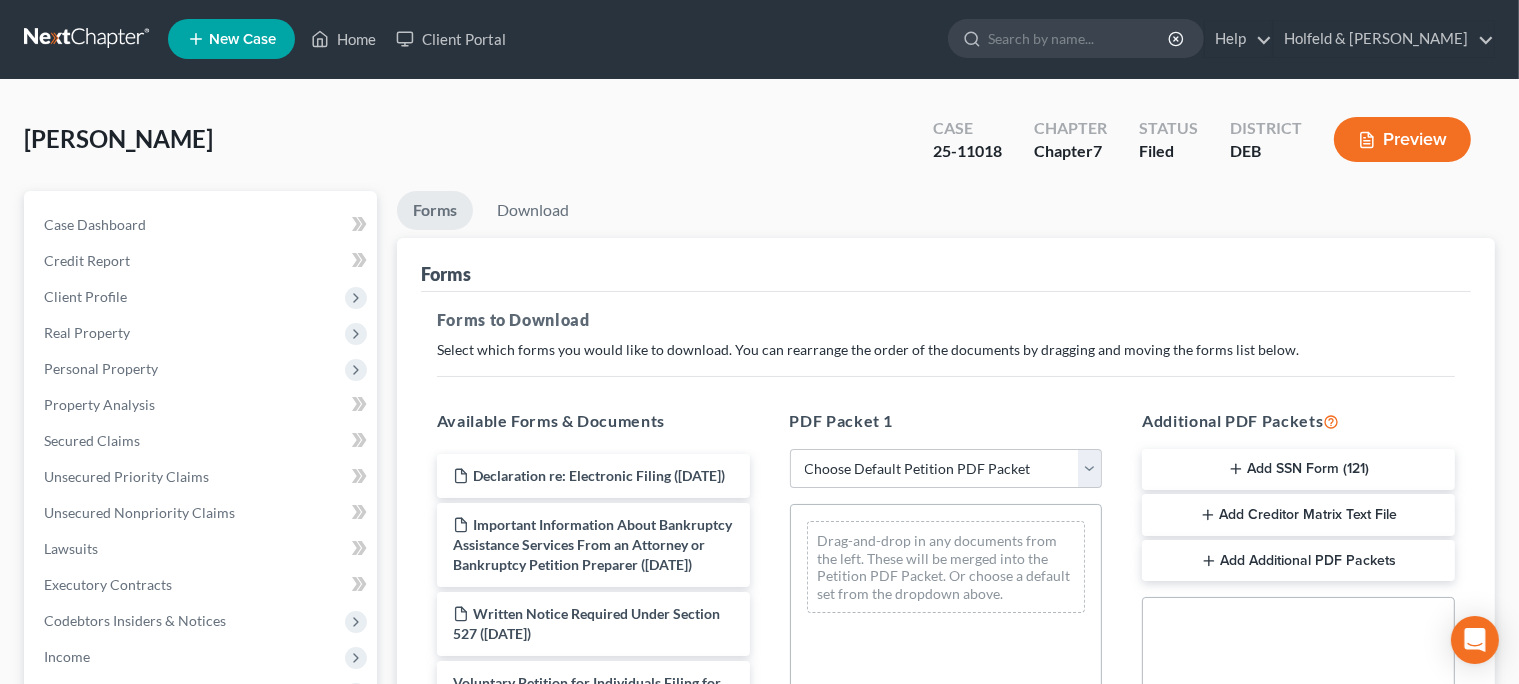 scroll, scrollTop: 0, scrollLeft: 0, axis: both 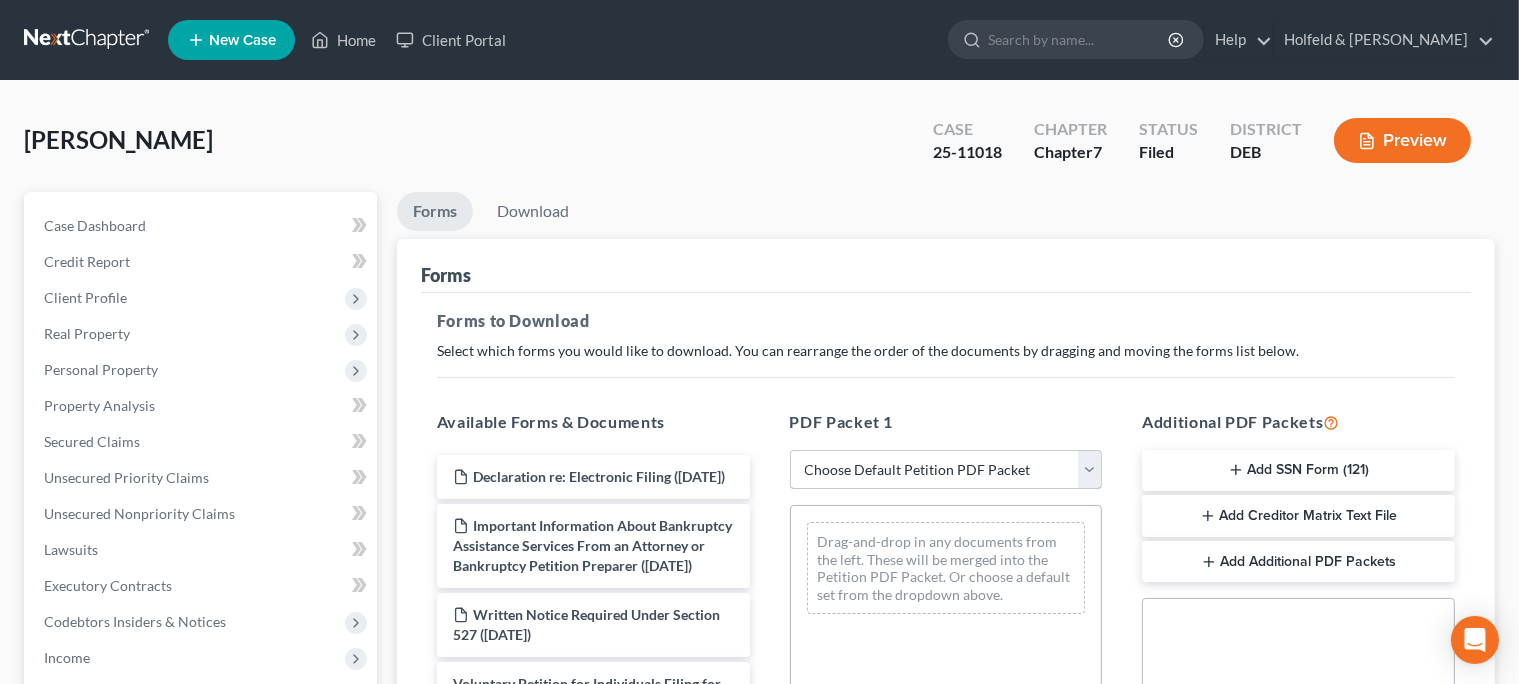 click on "Choose Default Petition PDF Packet Complete Bankruptcy Petition (all forms and schedules) Emergency Filing Forms (Petition and Creditor List Only) Amended Forms Signature Pages Only" at bounding box center (946, 470) 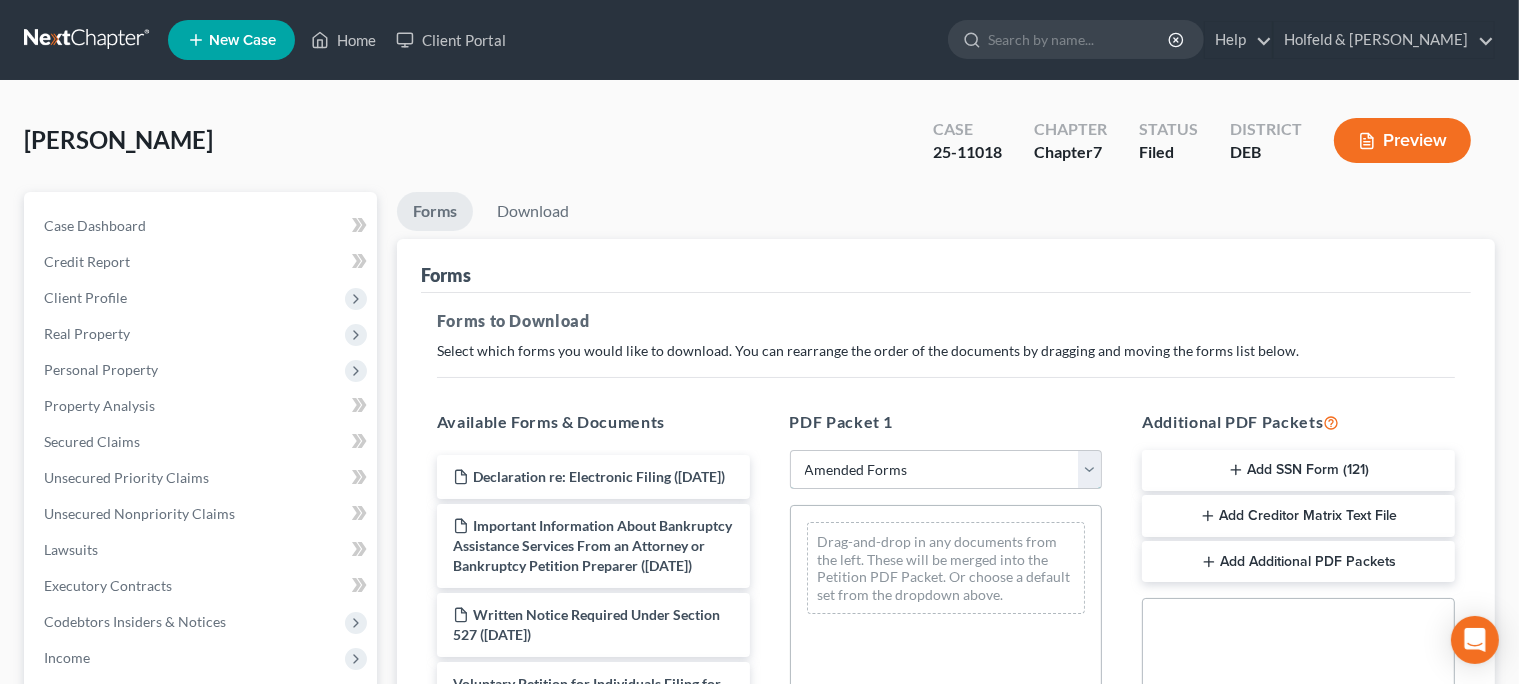 click on "Amended Forms" at bounding box center [0, 0] 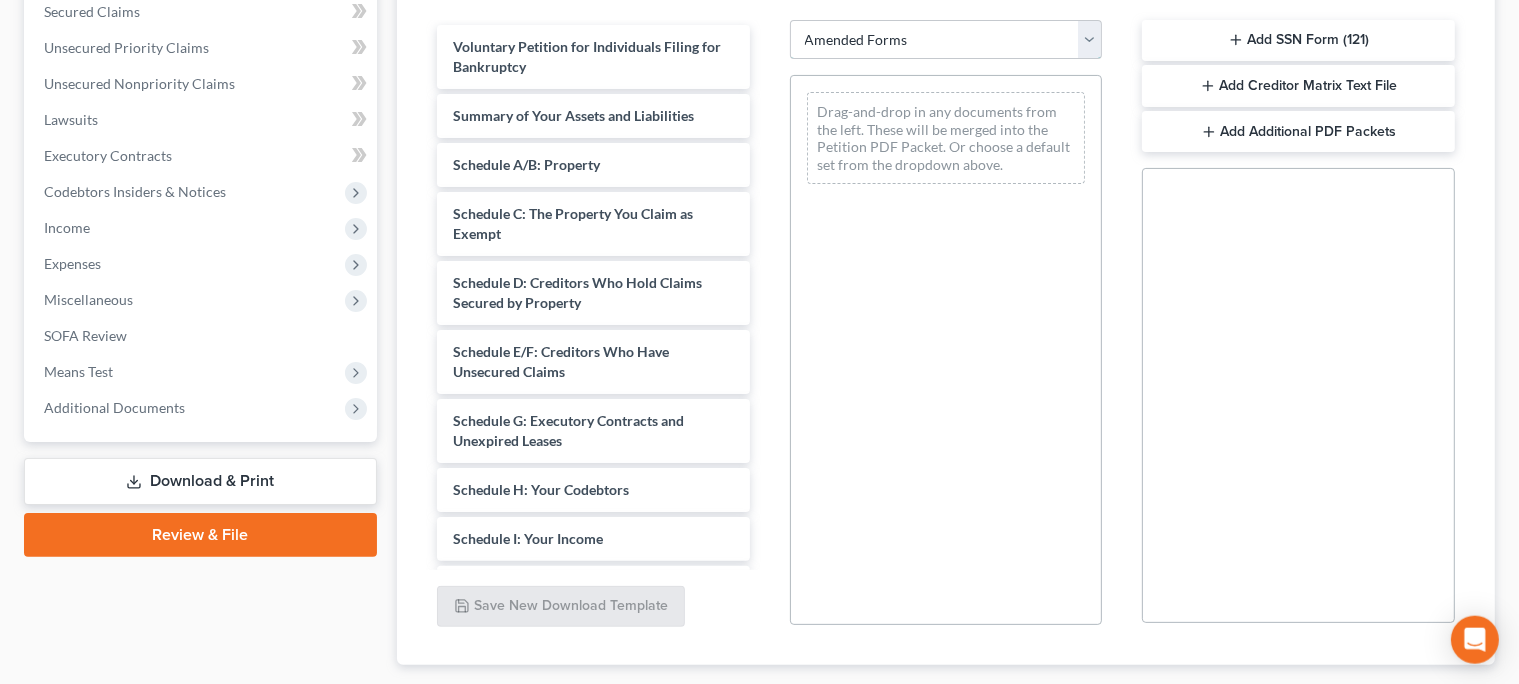 scroll, scrollTop: 436, scrollLeft: 0, axis: vertical 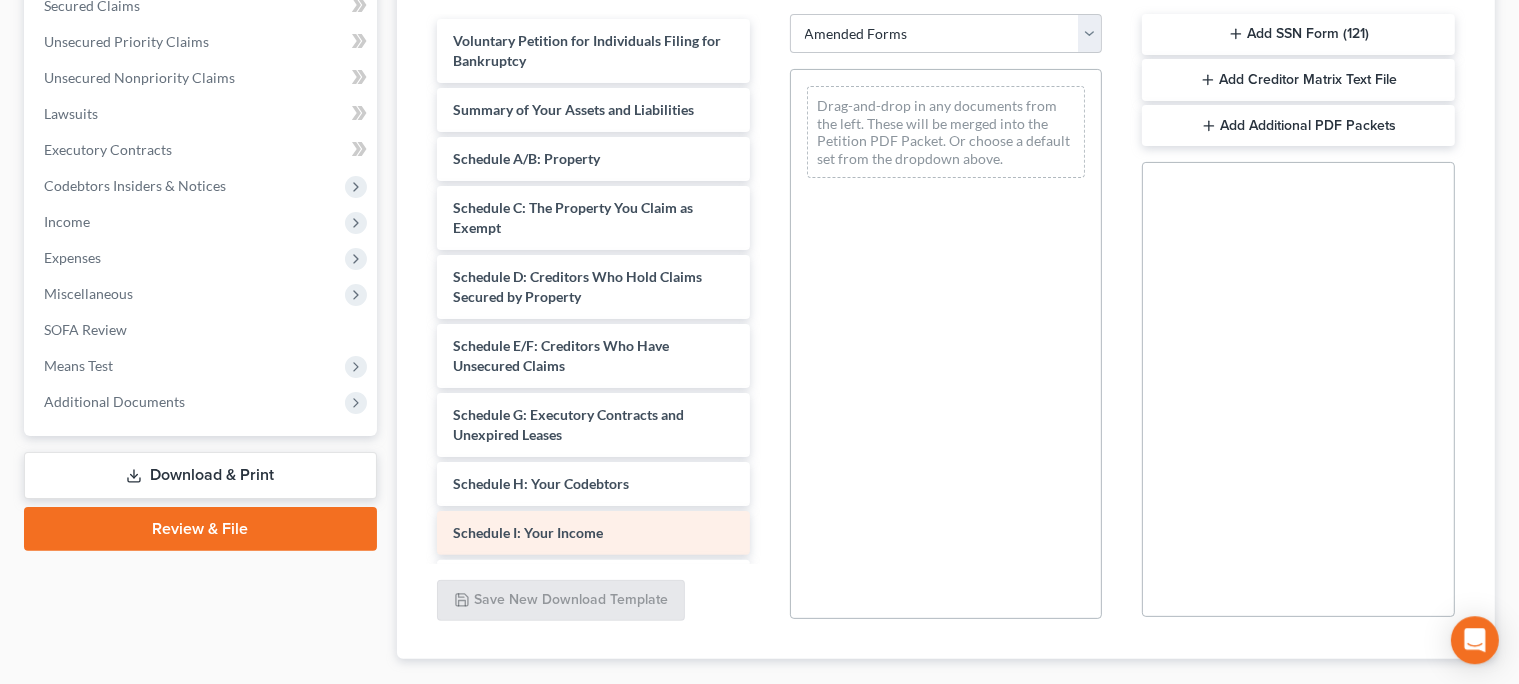 click on "Schedule I: Your Income" at bounding box center [593, 533] 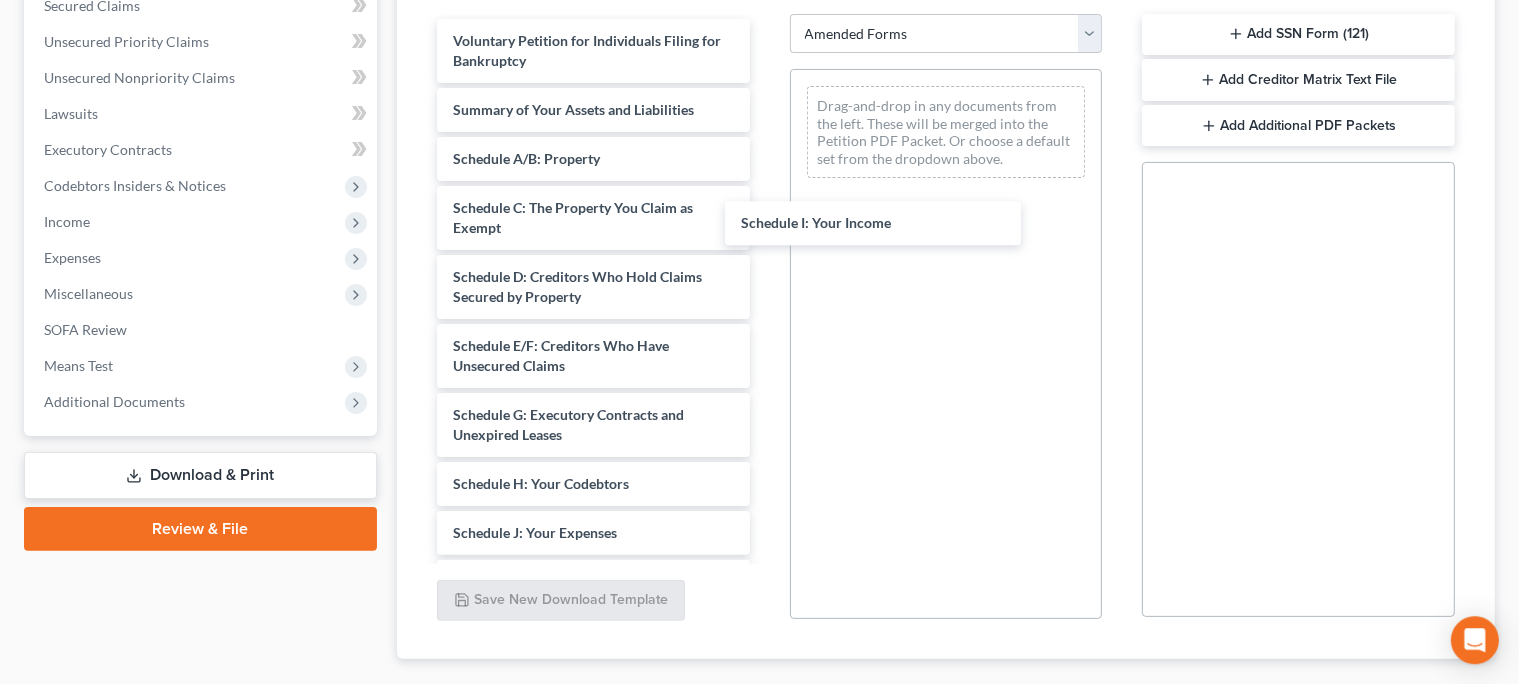 drag, startPoint x: 658, startPoint y: 531, endPoint x: 1514, endPoint y: 276, distance: 893.1747 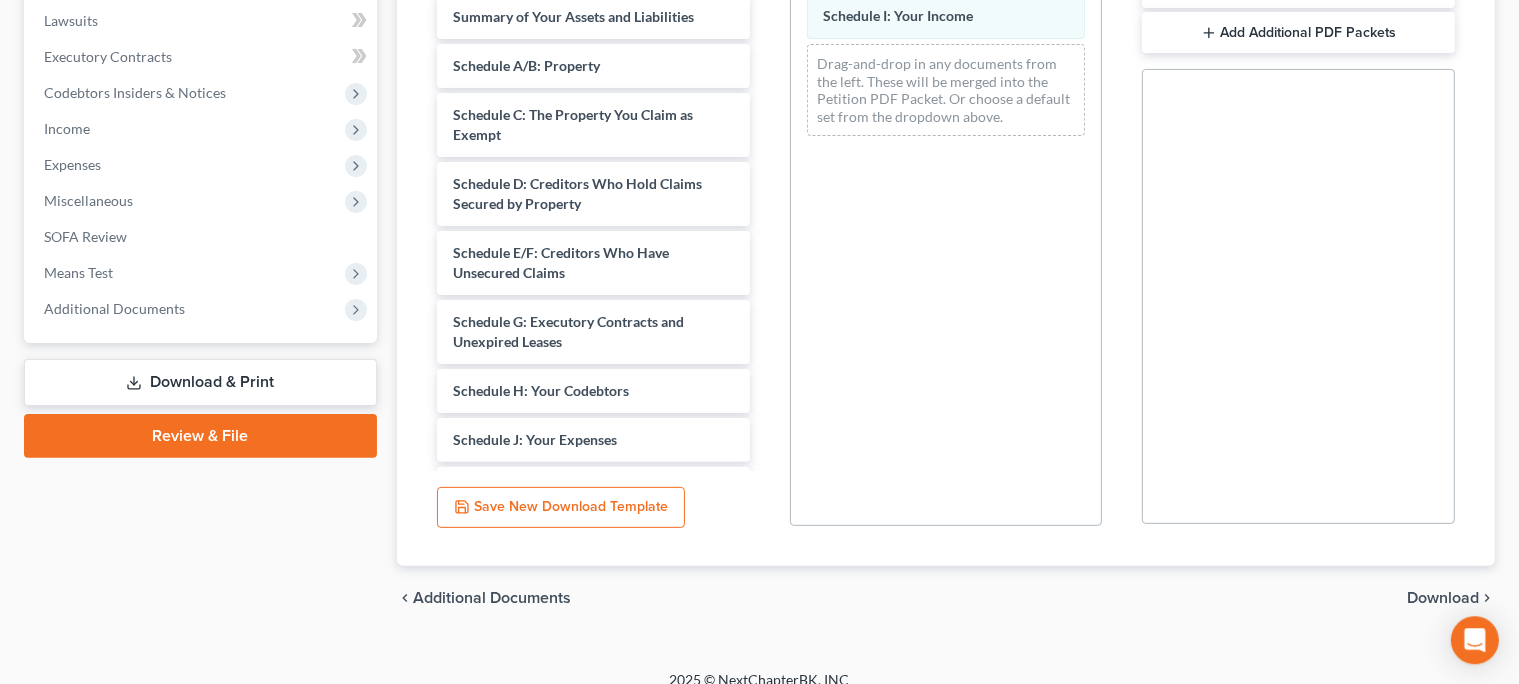 scroll, scrollTop: 549, scrollLeft: 0, axis: vertical 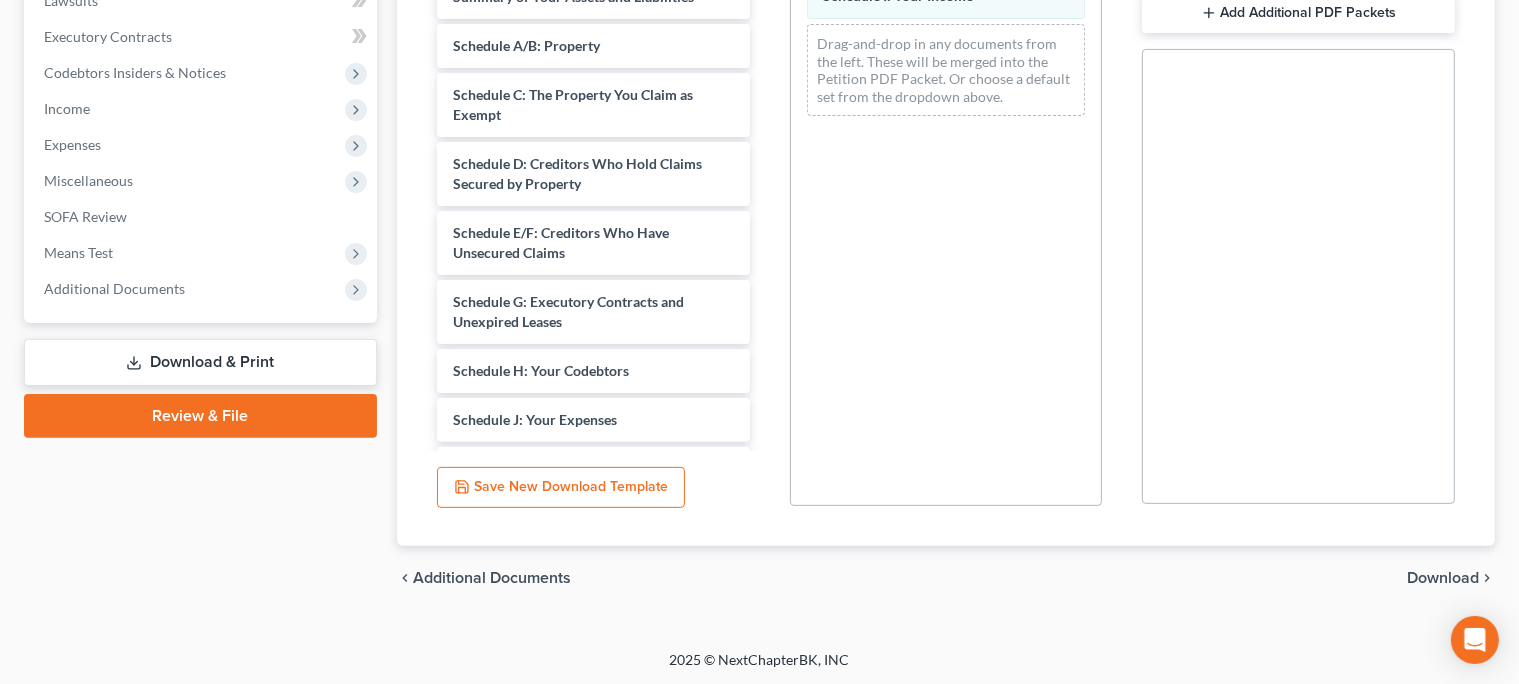 click on "chevron_left   Additional Documents Download   chevron_right" at bounding box center [946, 578] 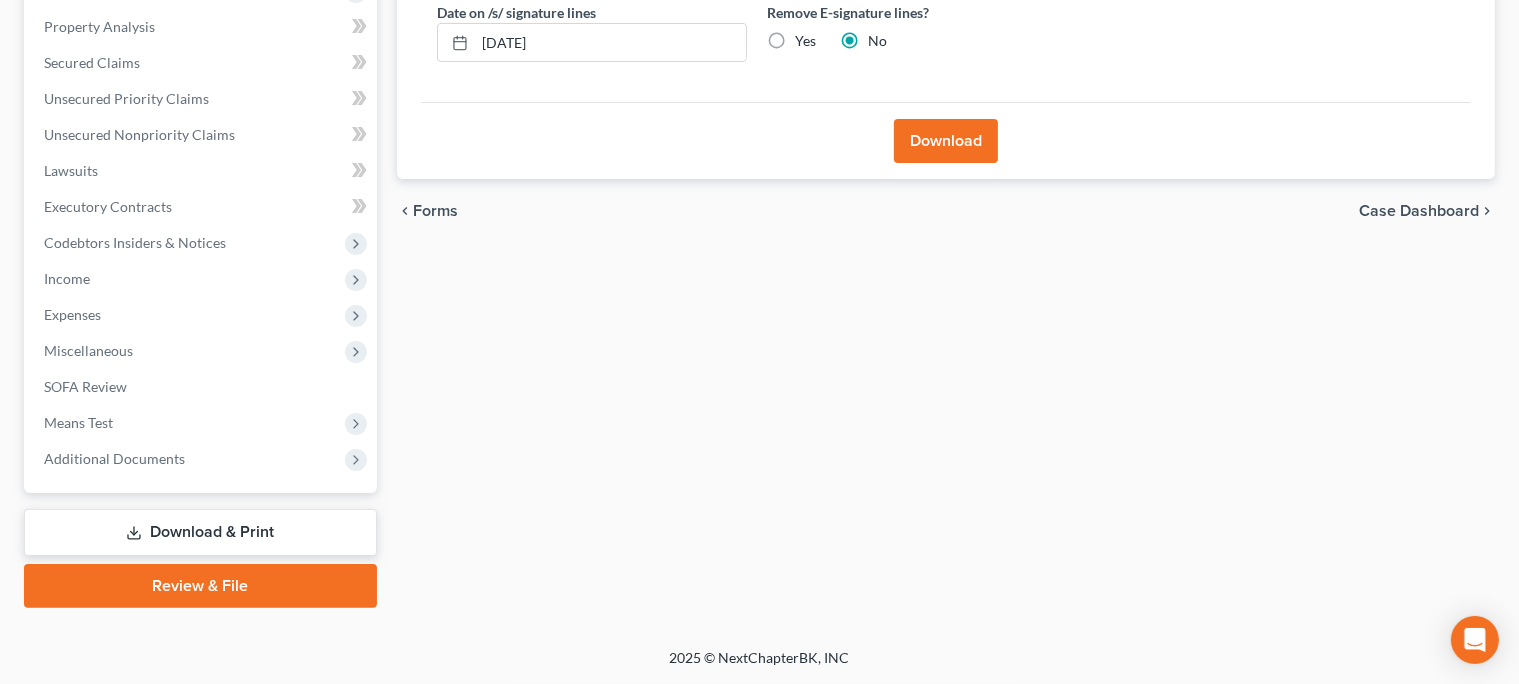 scroll, scrollTop: 376, scrollLeft: 0, axis: vertical 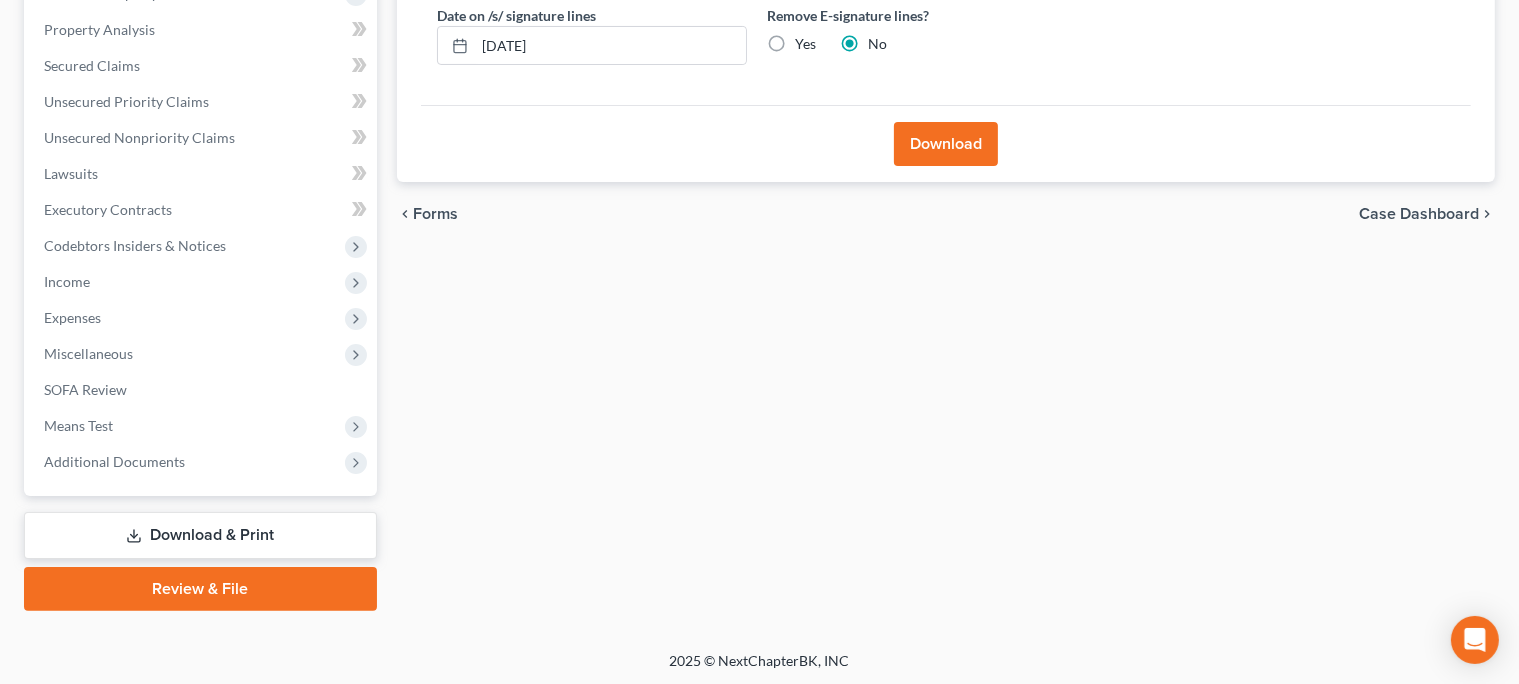 click on "Download" at bounding box center (946, 144) 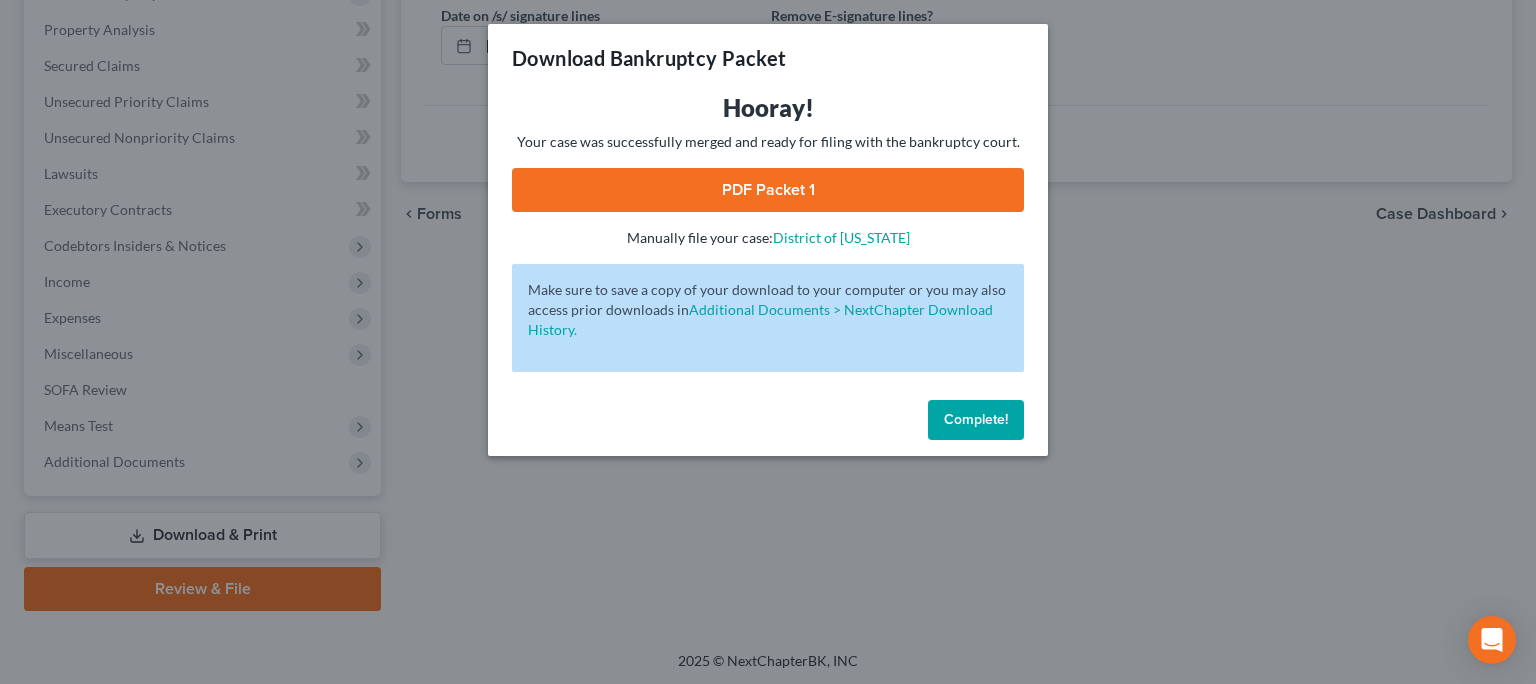click on "PDF Packet 1" at bounding box center [768, 190] 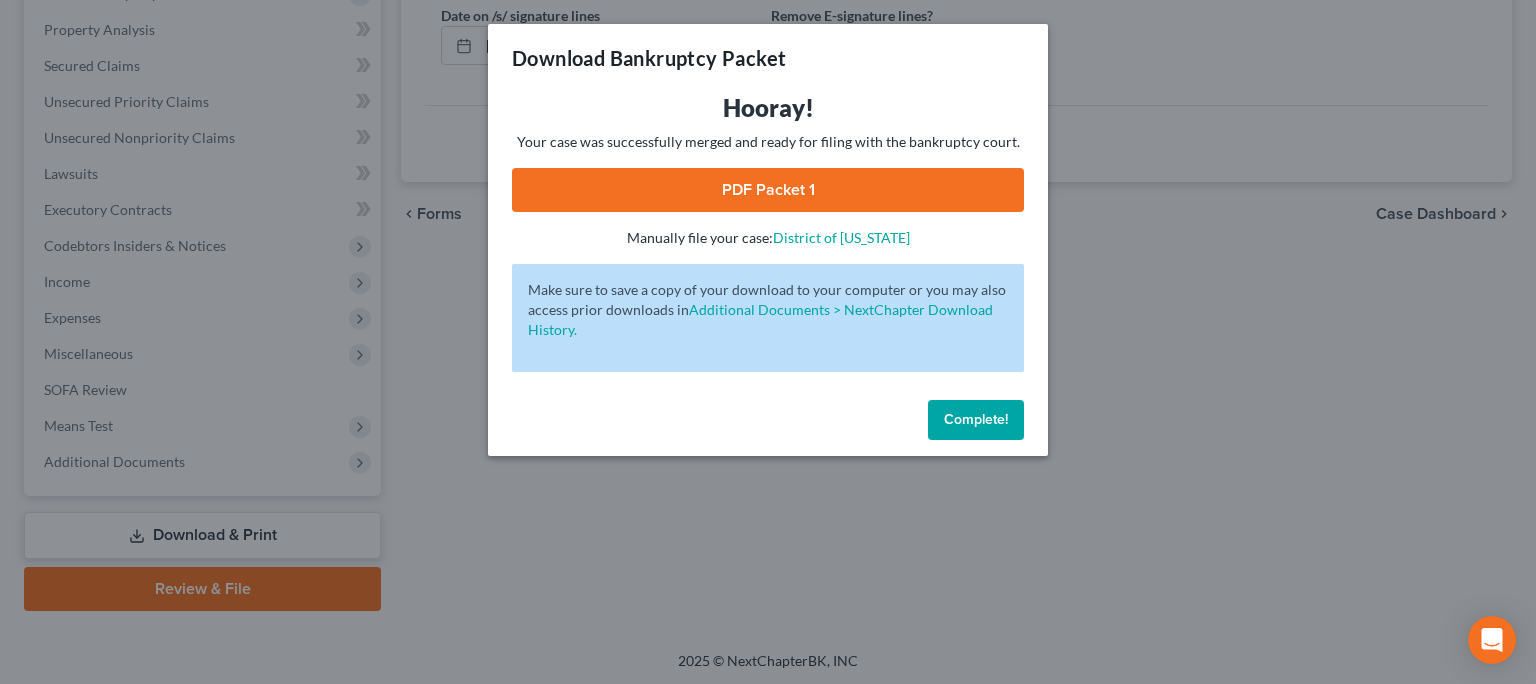 click on "Complete!" at bounding box center (976, 420) 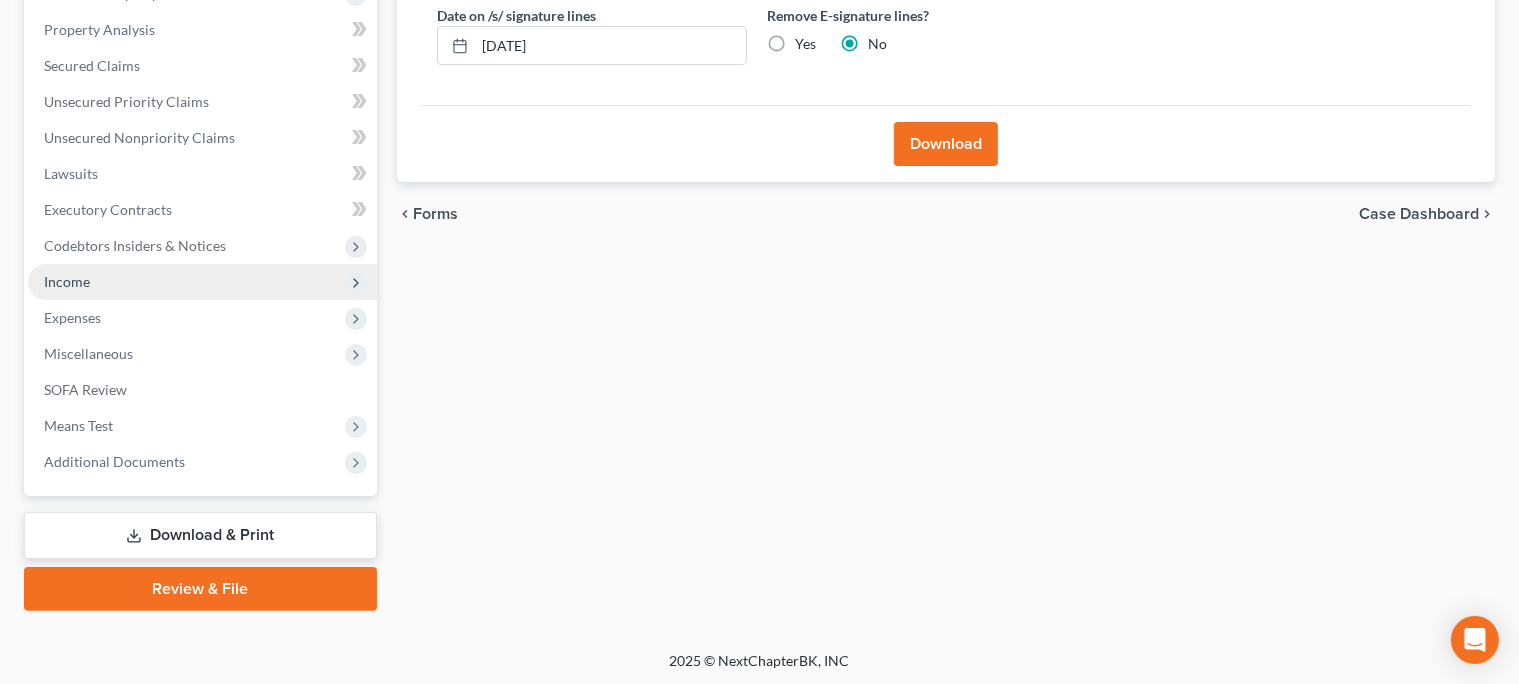 click on "Income" at bounding box center [202, 282] 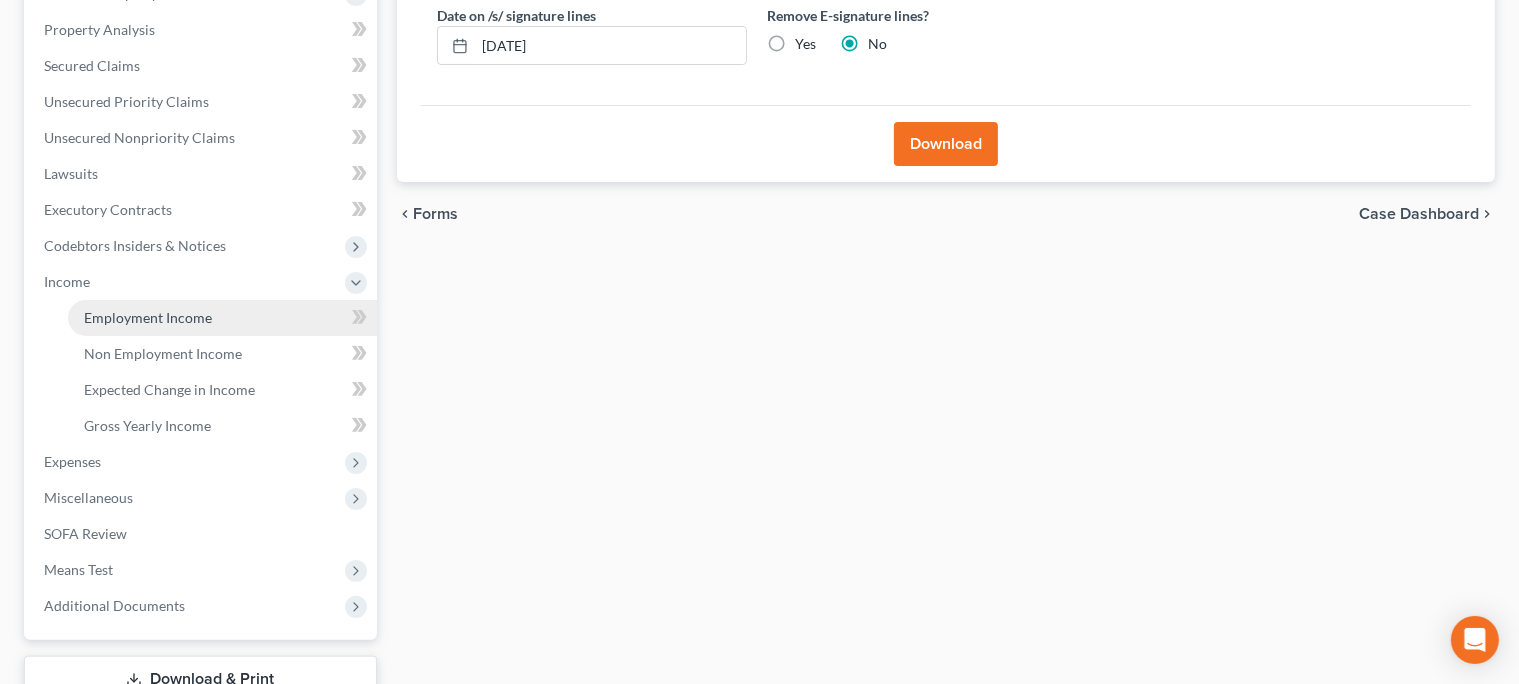 click on "Employment Income" at bounding box center (222, 318) 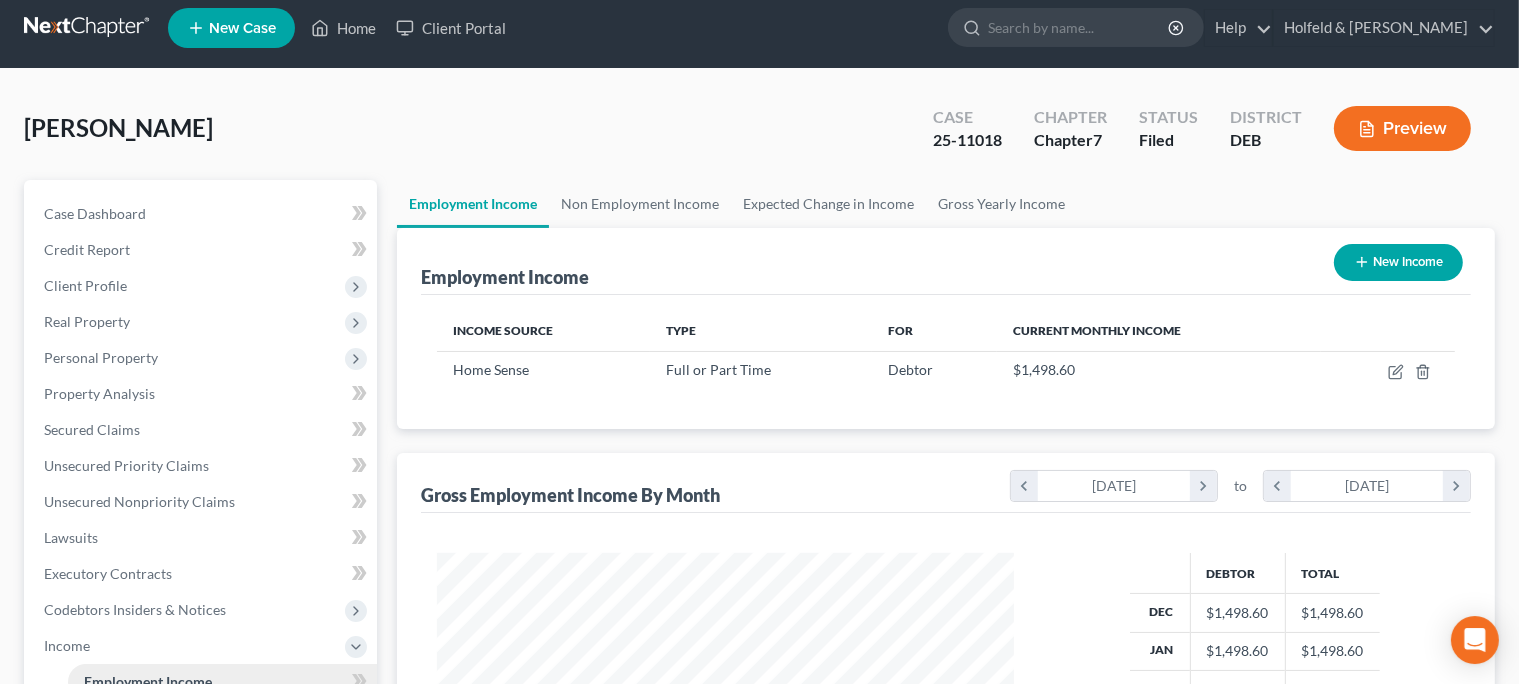scroll, scrollTop: 0, scrollLeft: 0, axis: both 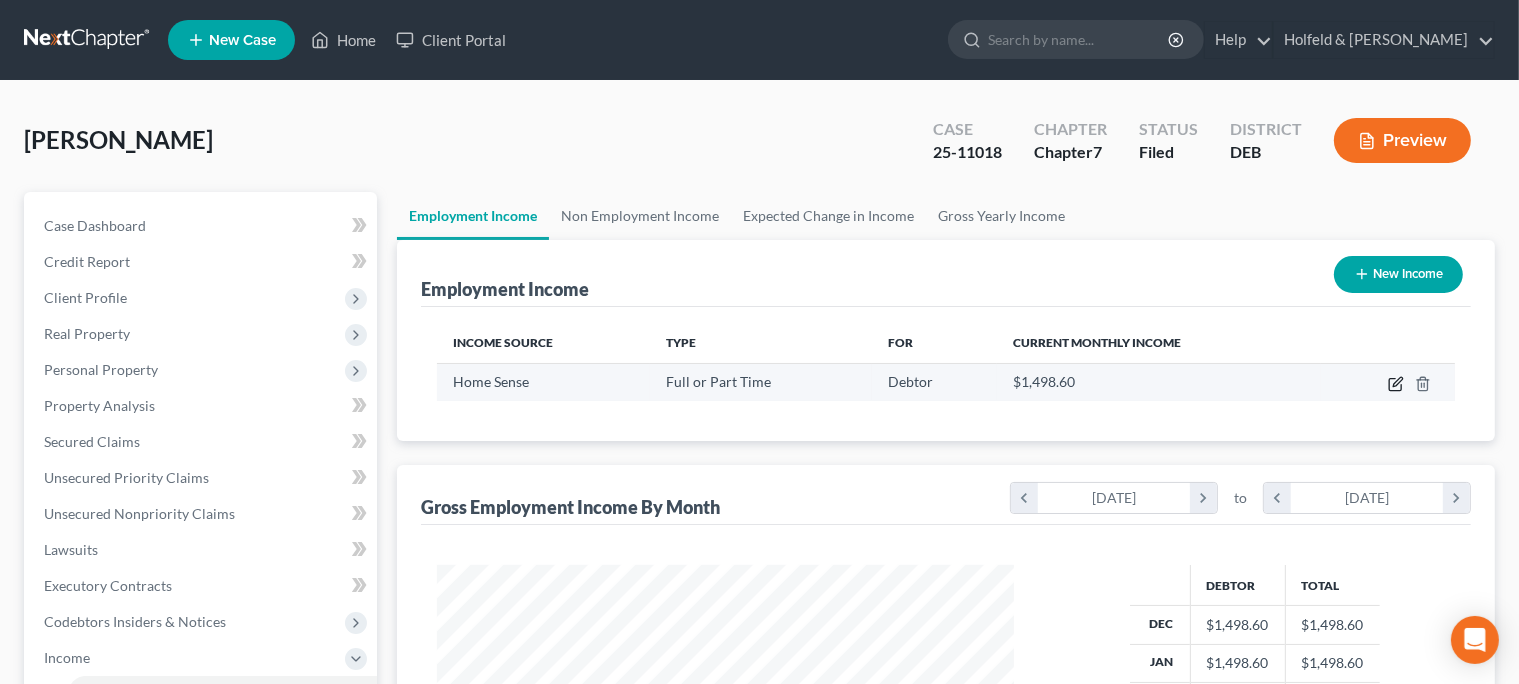 click 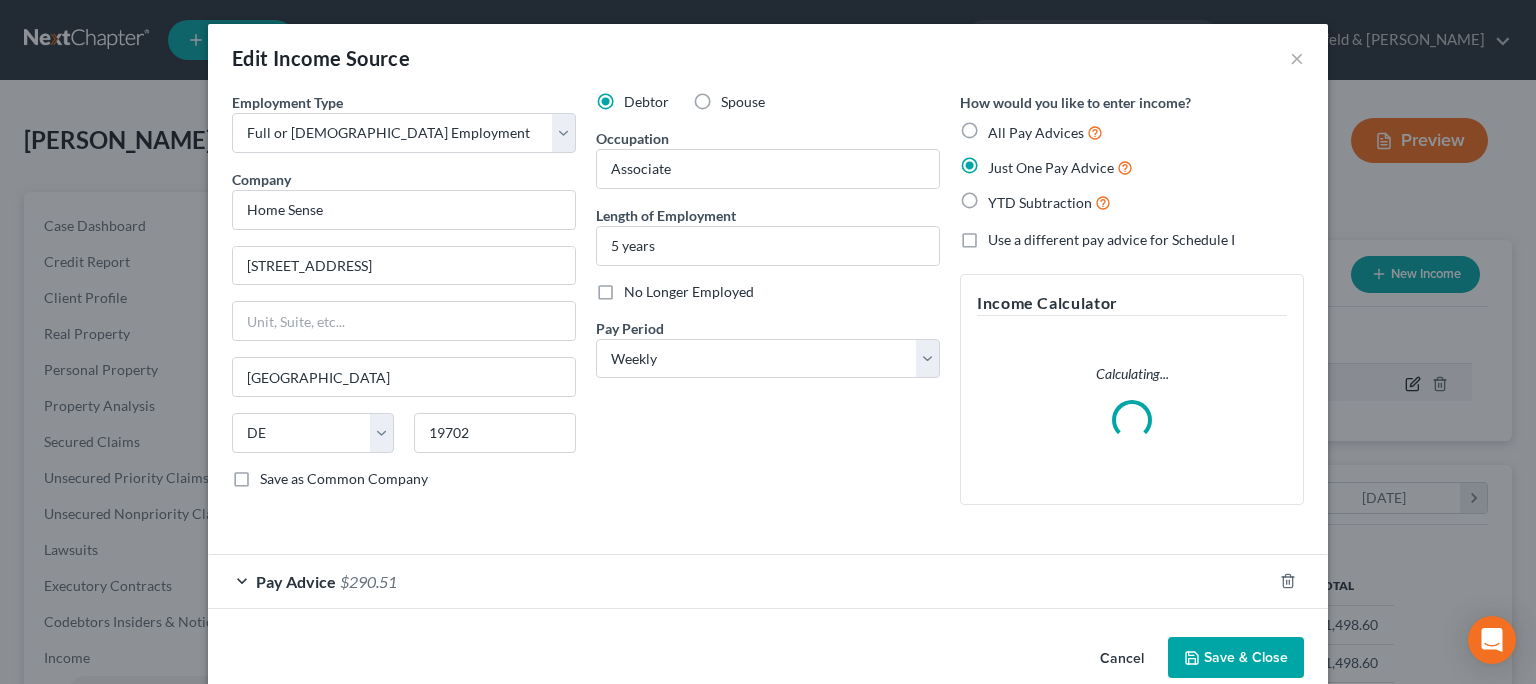 scroll, scrollTop: 999643, scrollLeft: 999375, axis: both 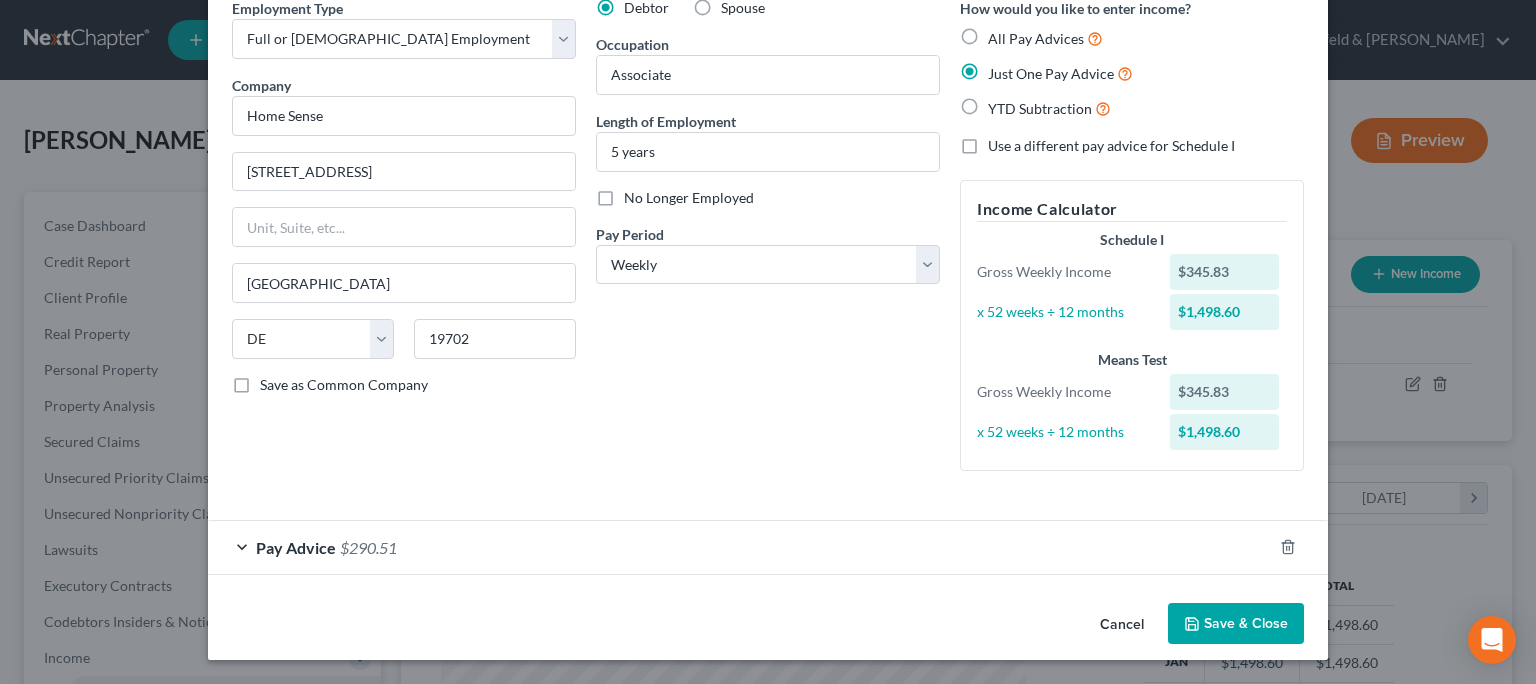 click on "Pay Advice $290.51" at bounding box center (740, 547) 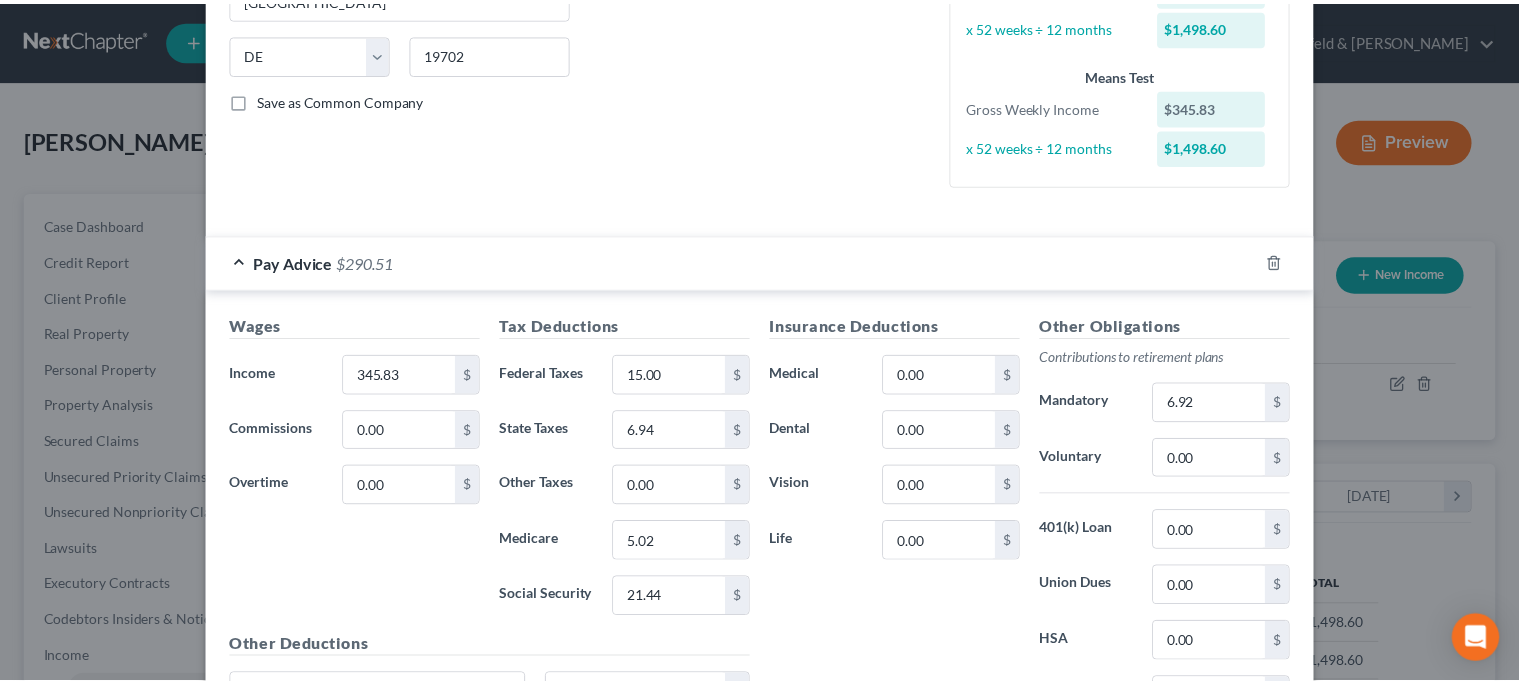 scroll, scrollTop: 579, scrollLeft: 0, axis: vertical 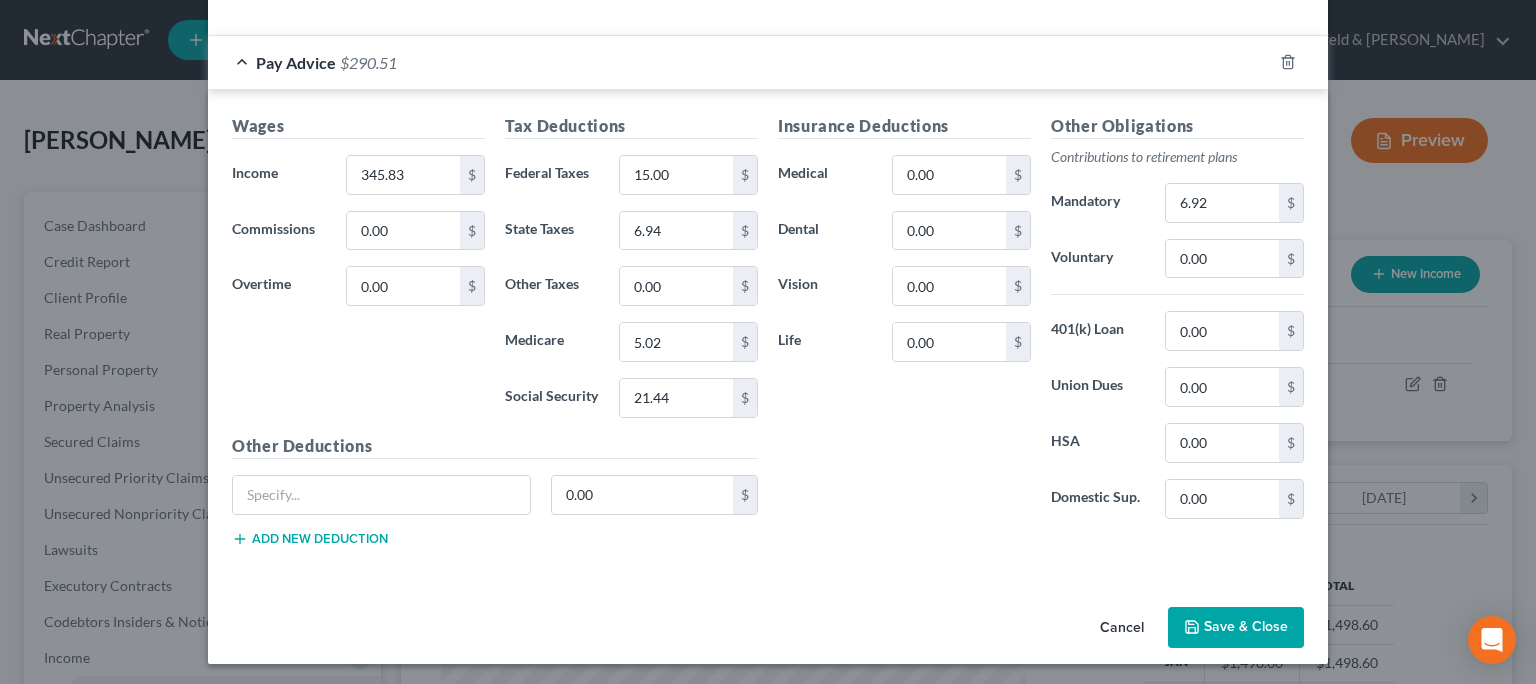 click on "Save & Close" at bounding box center [1236, 628] 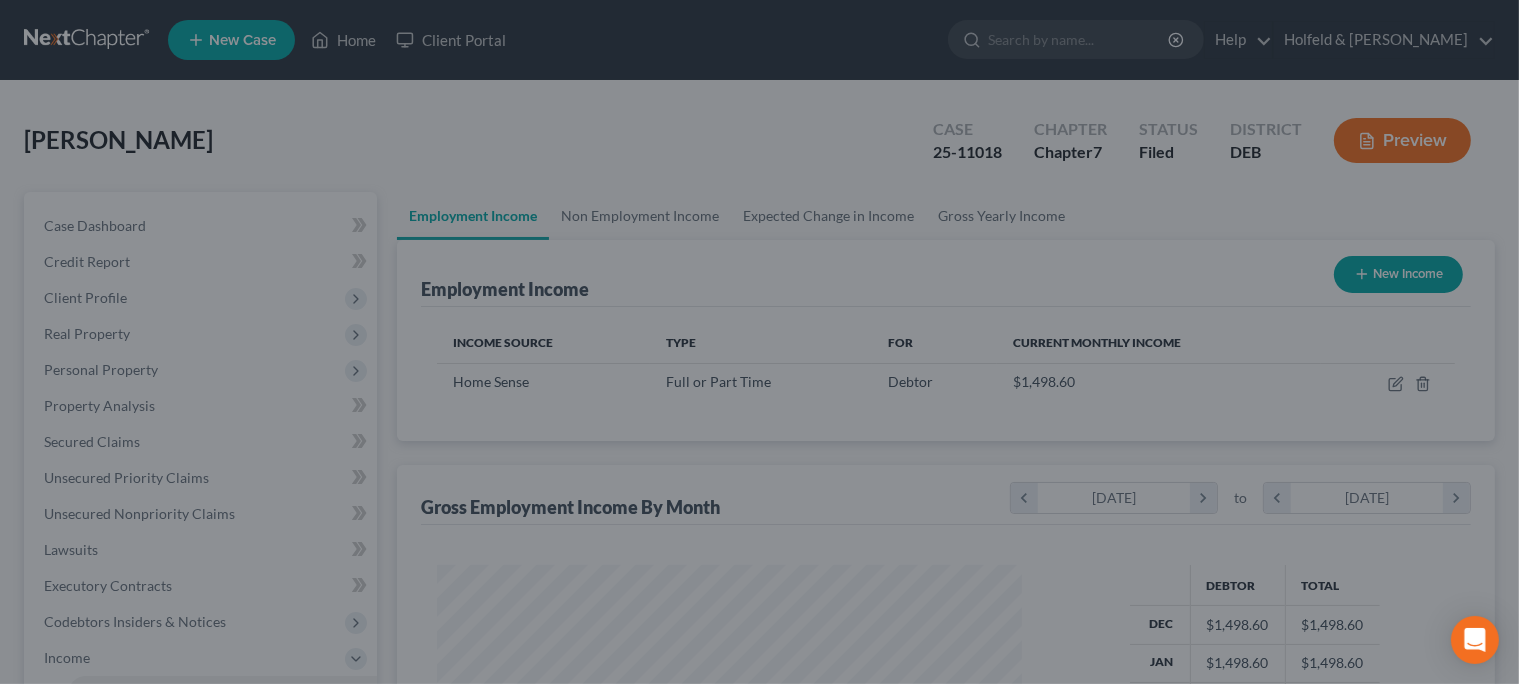 scroll, scrollTop: 358, scrollLeft: 618, axis: both 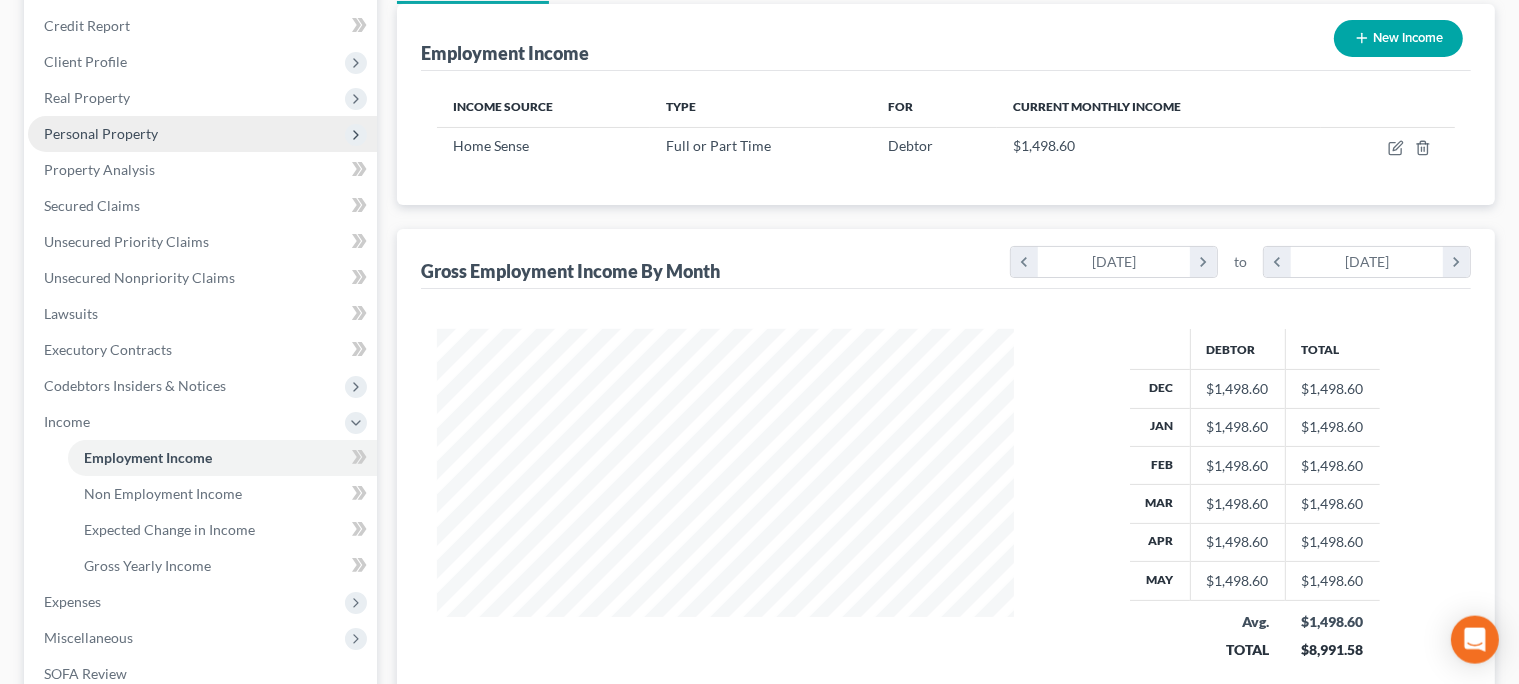 click on "Personal Property" at bounding box center [202, 134] 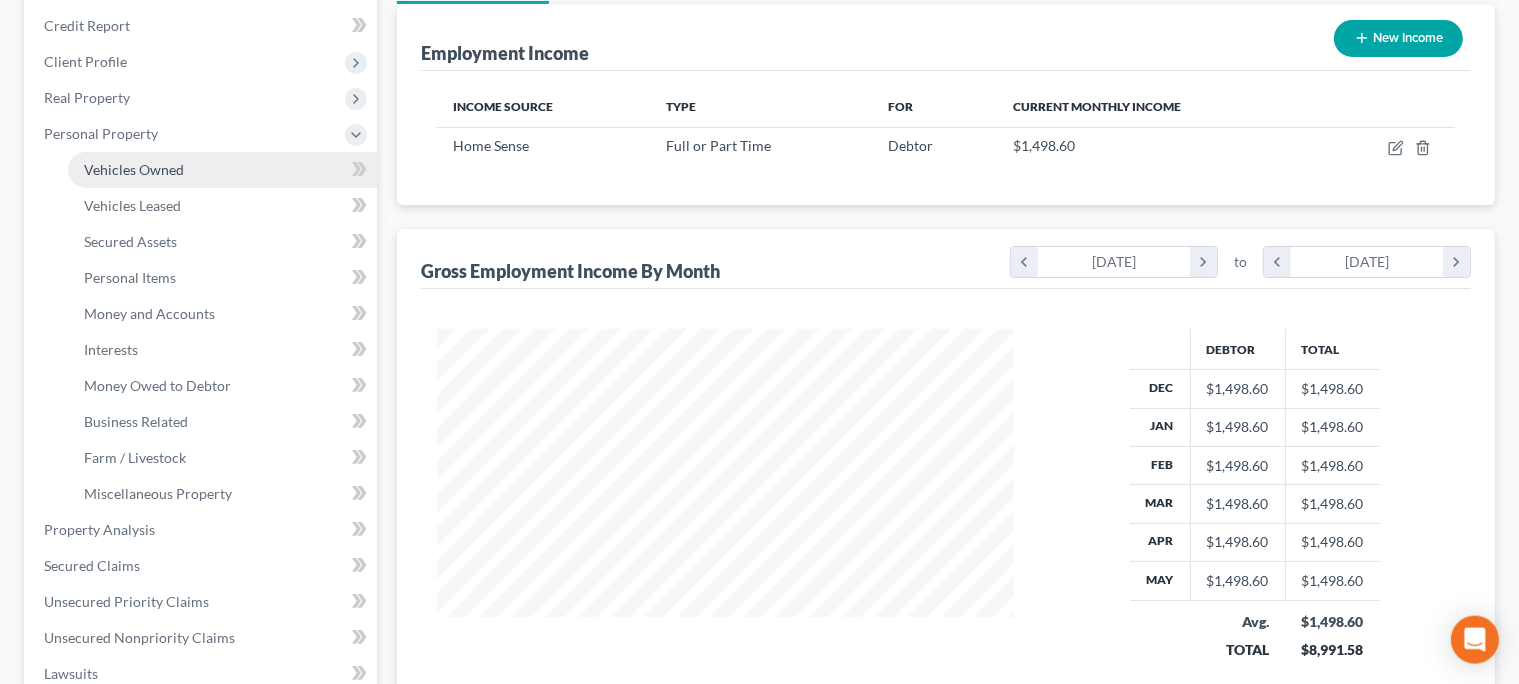 click on "Vehicles Owned" at bounding box center (134, 169) 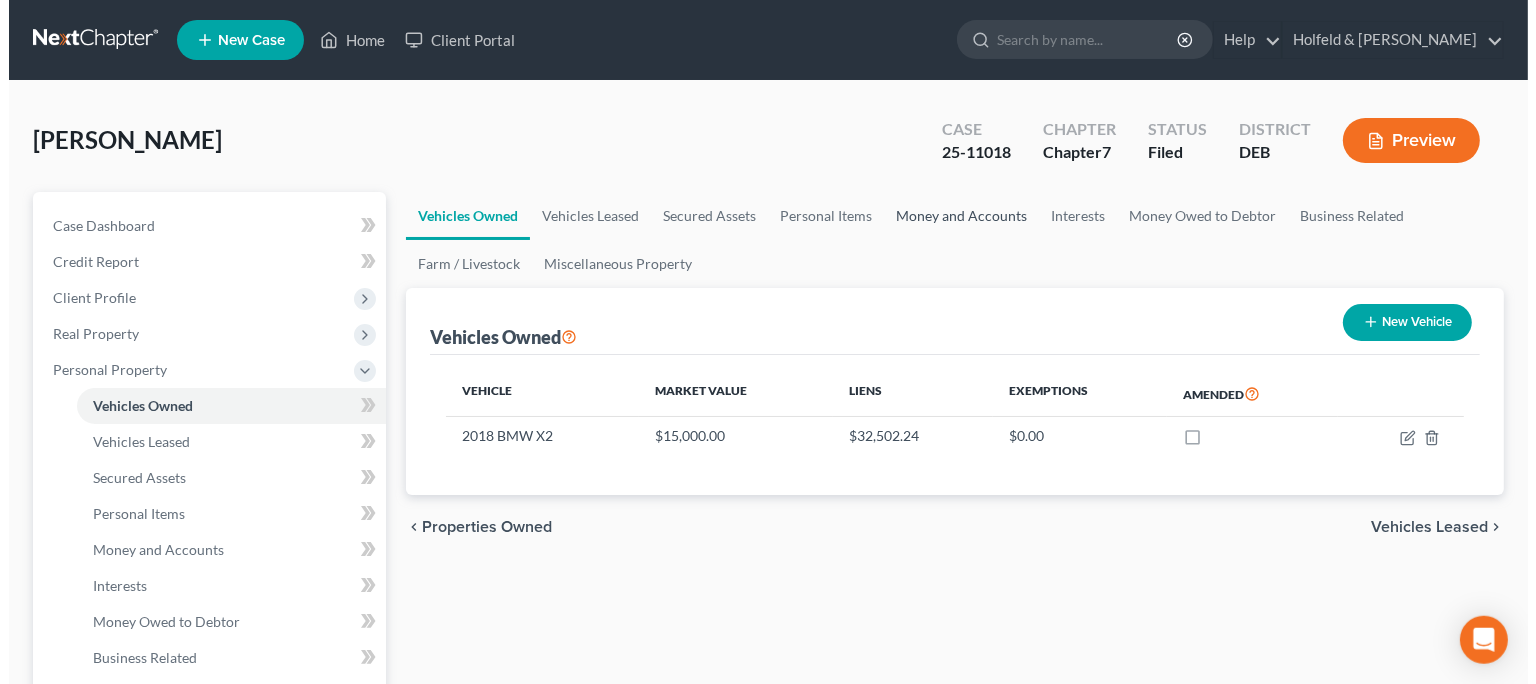 scroll, scrollTop: 0, scrollLeft: 0, axis: both 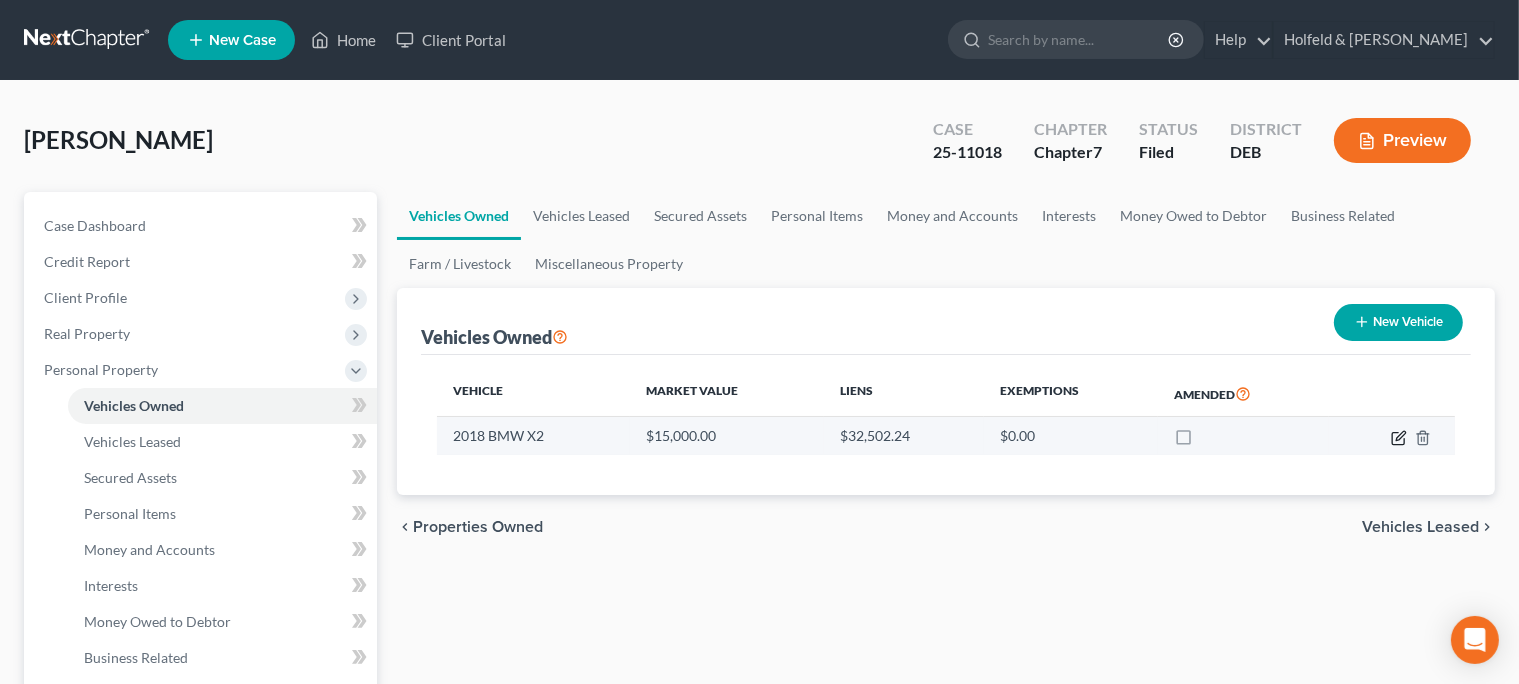 click 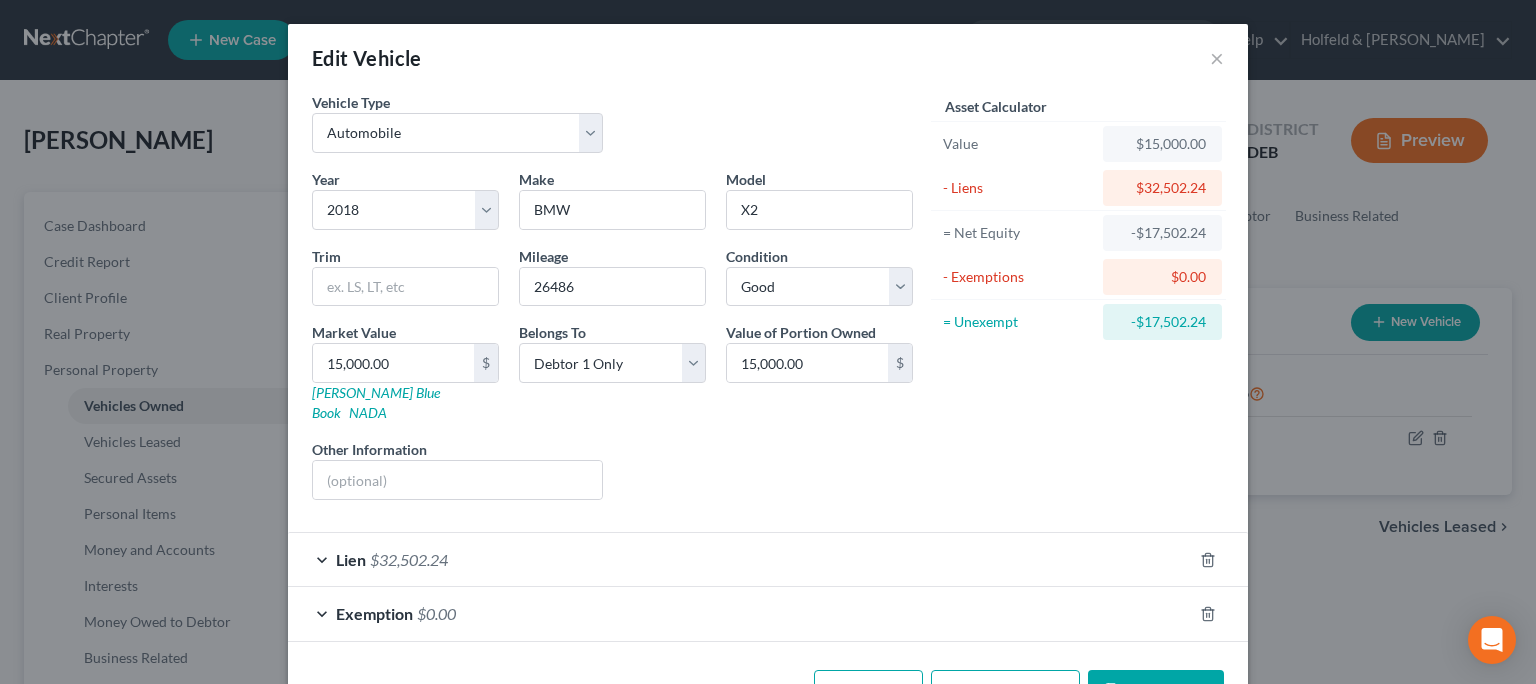 scroll, scrollTop: 45, scrollLeft: 0, axis: vertical 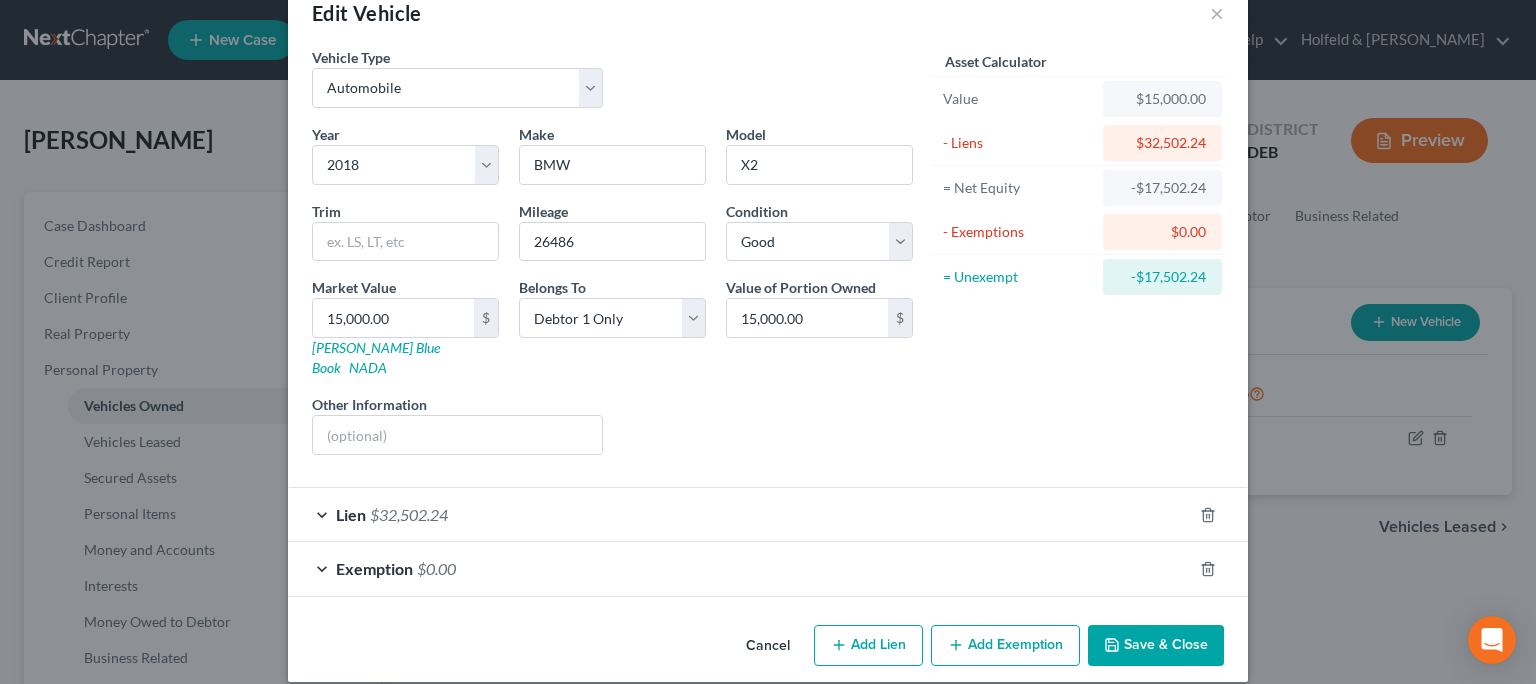 click on "Lien $32,502.24" at bounding box center [740, 514] 